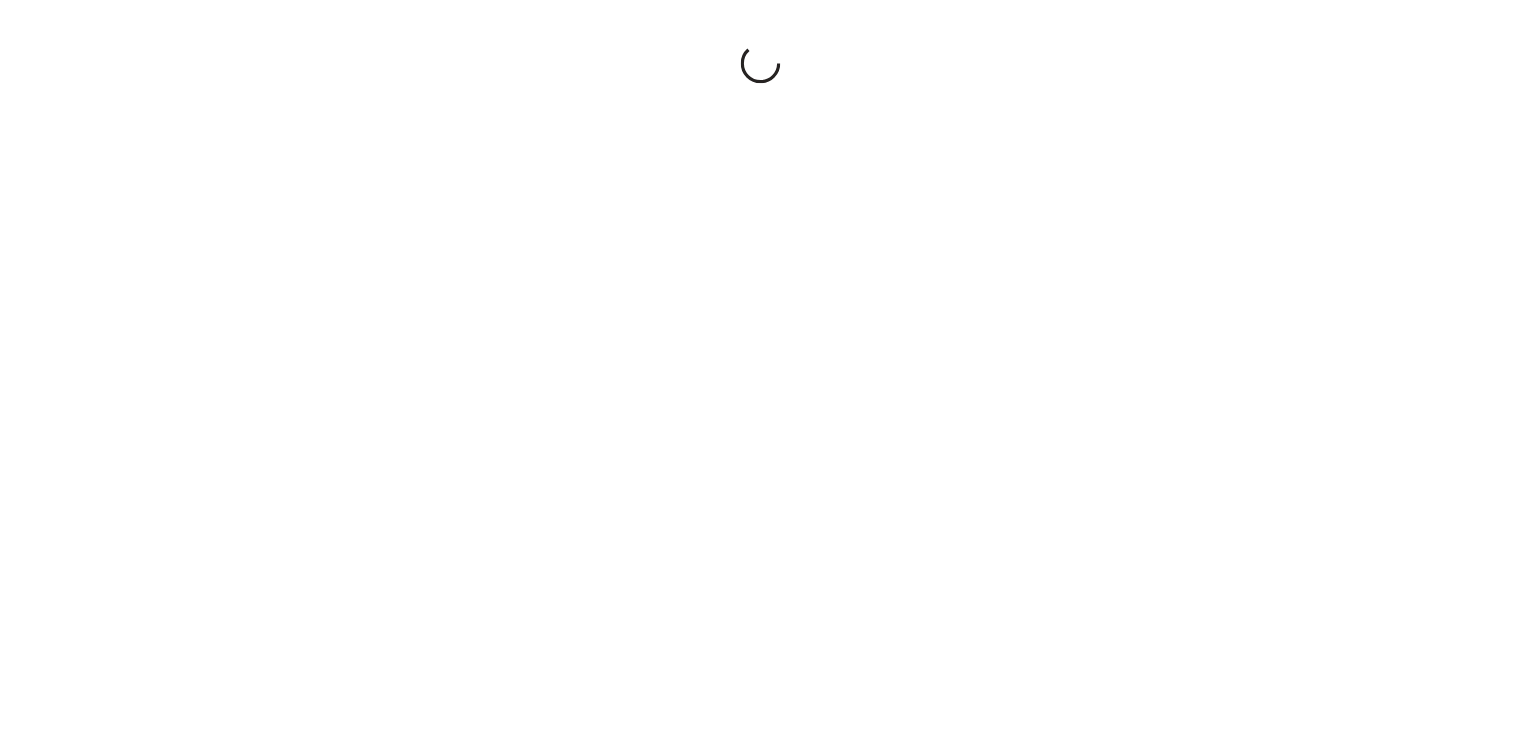 scroll, scrollTop: 0, scrollLeft: 0, axis: both 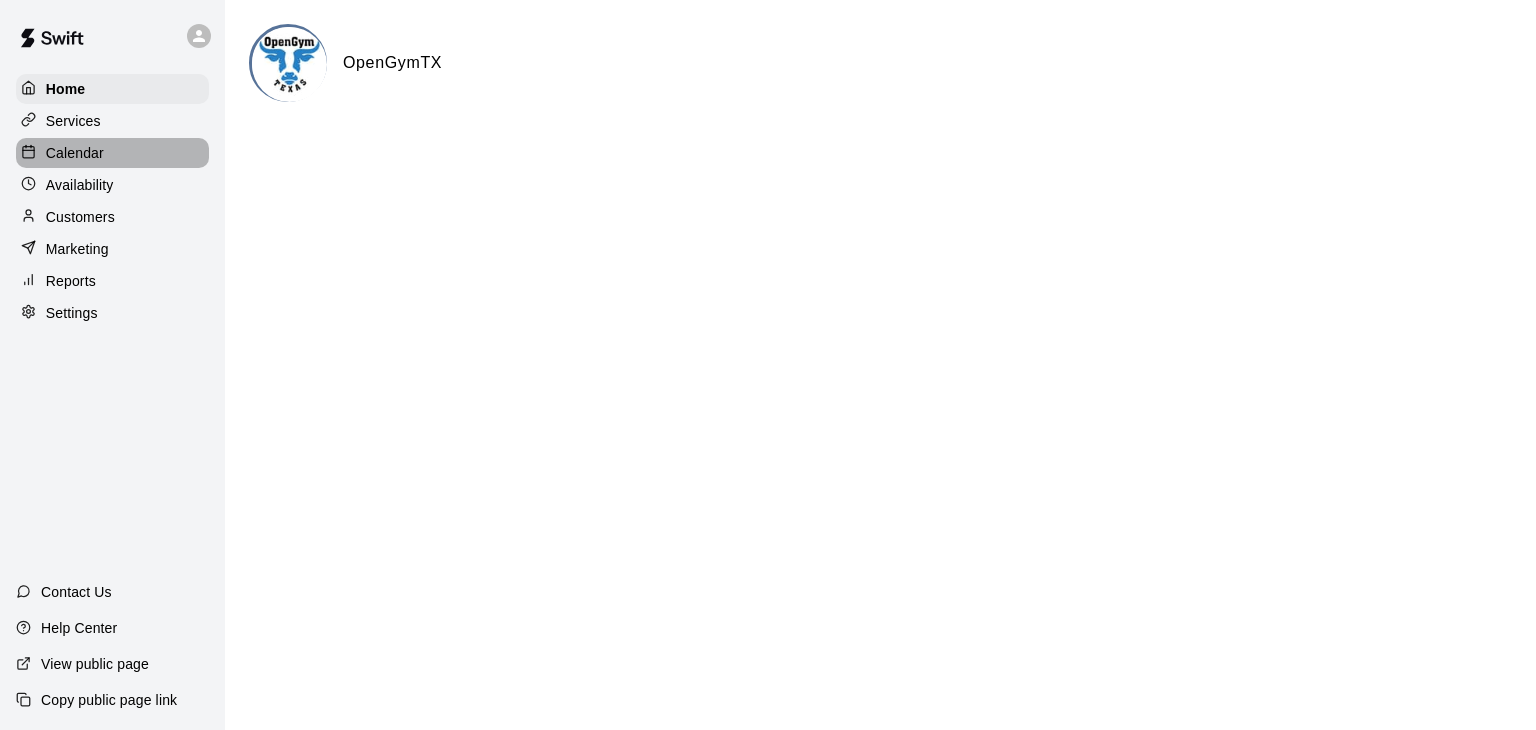 click on "Calendar" at bounding box center [75, 153] 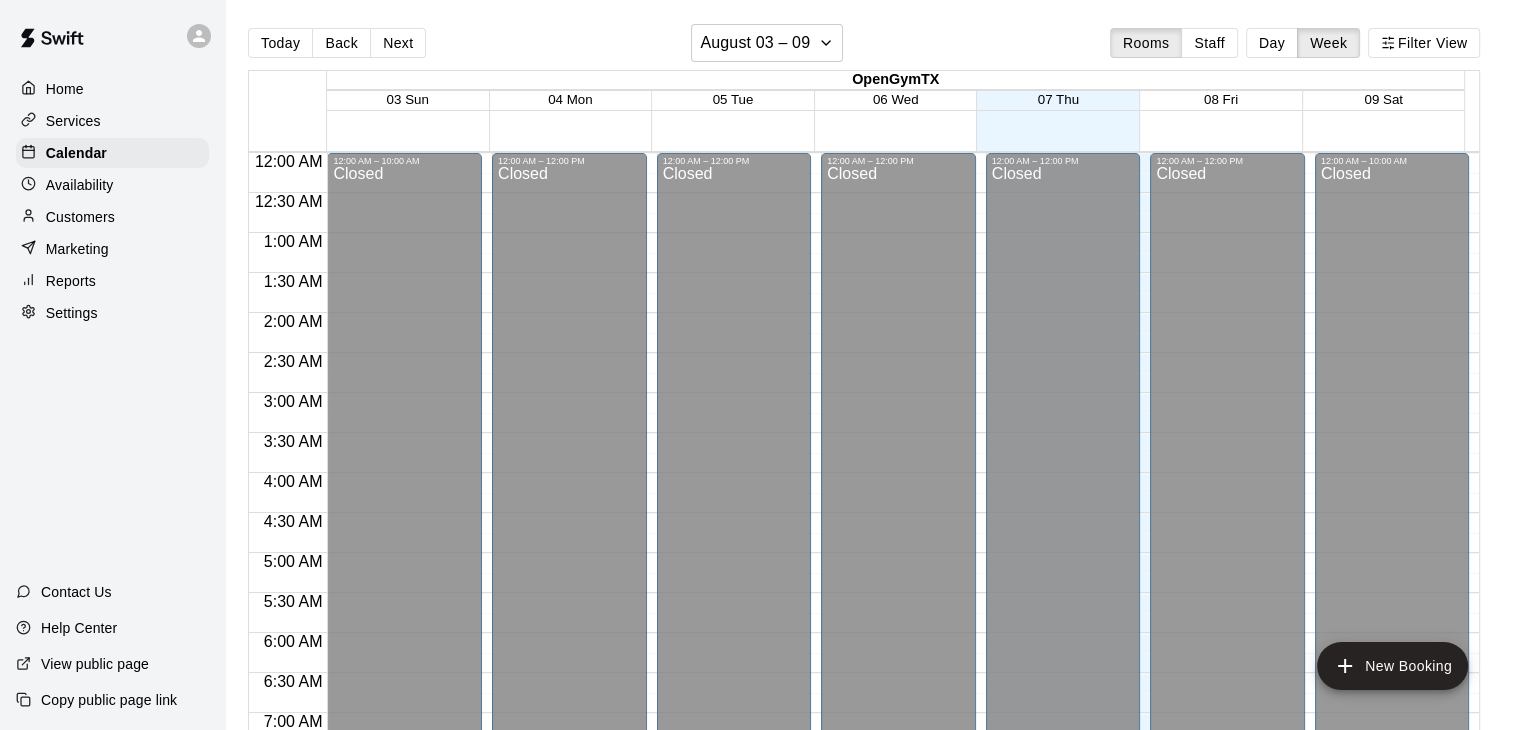 scroll, scrollTop: 1239, scrollLeft: 0, axis: vertical 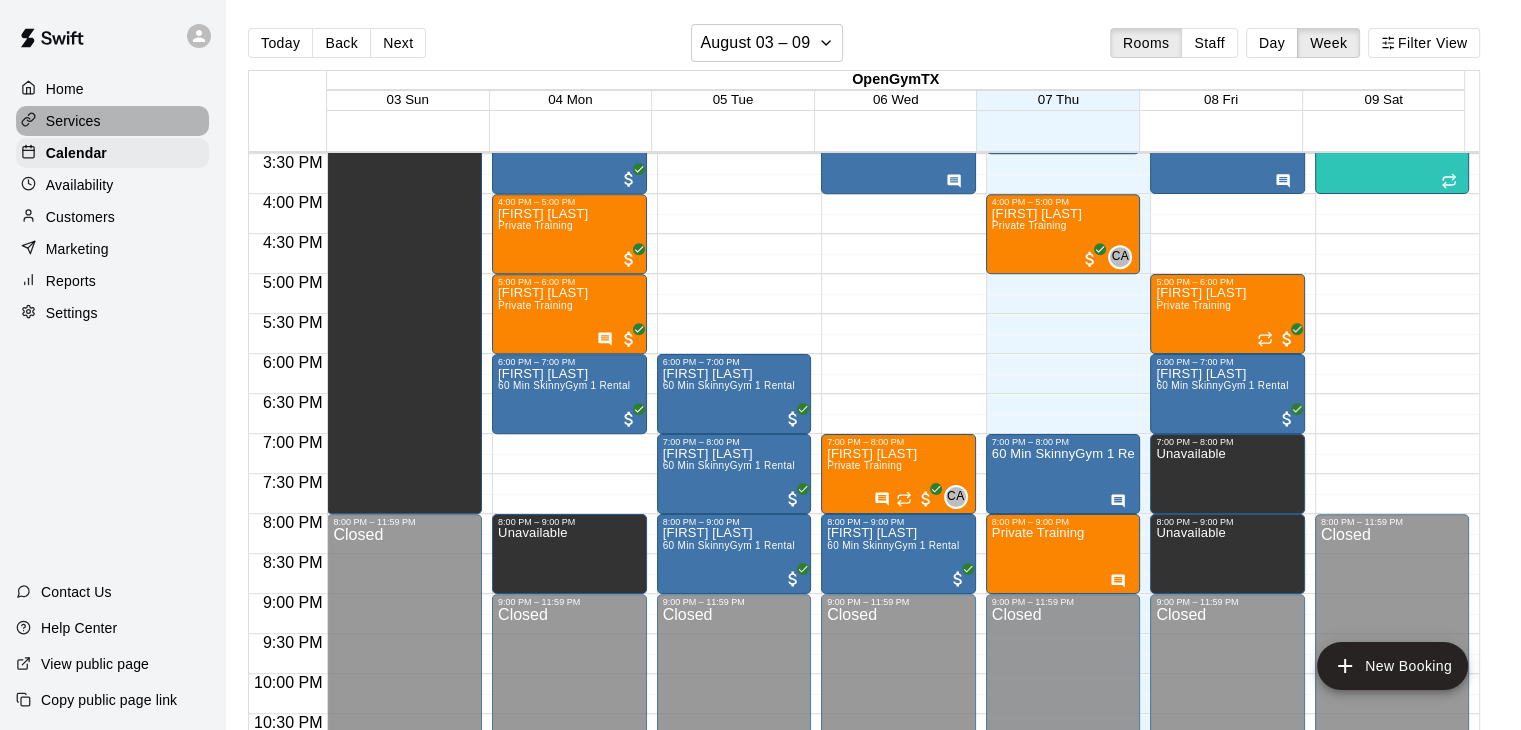 click on "Services" at bounding box center [73, 121] 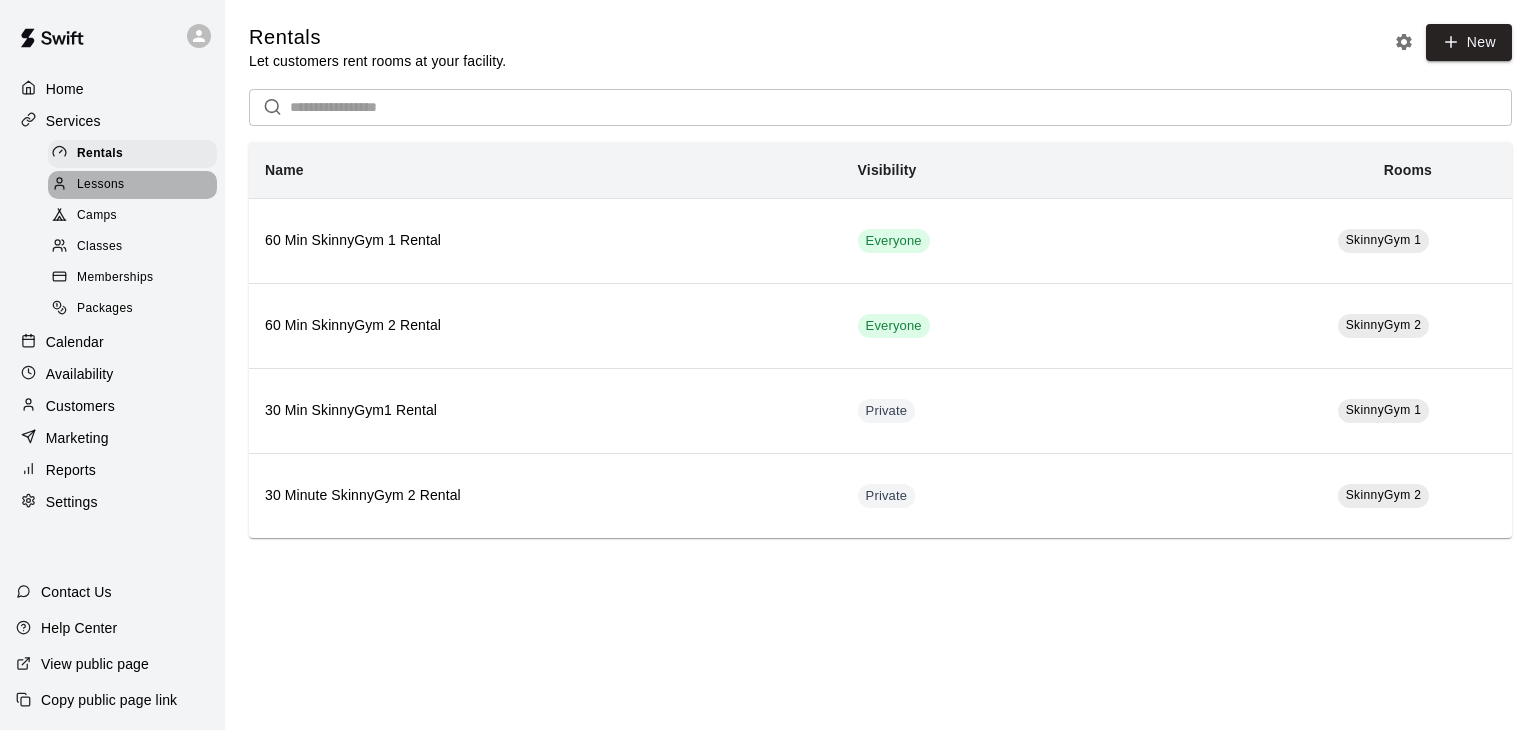 click on "Lessons" at bounding box center [132, 185] 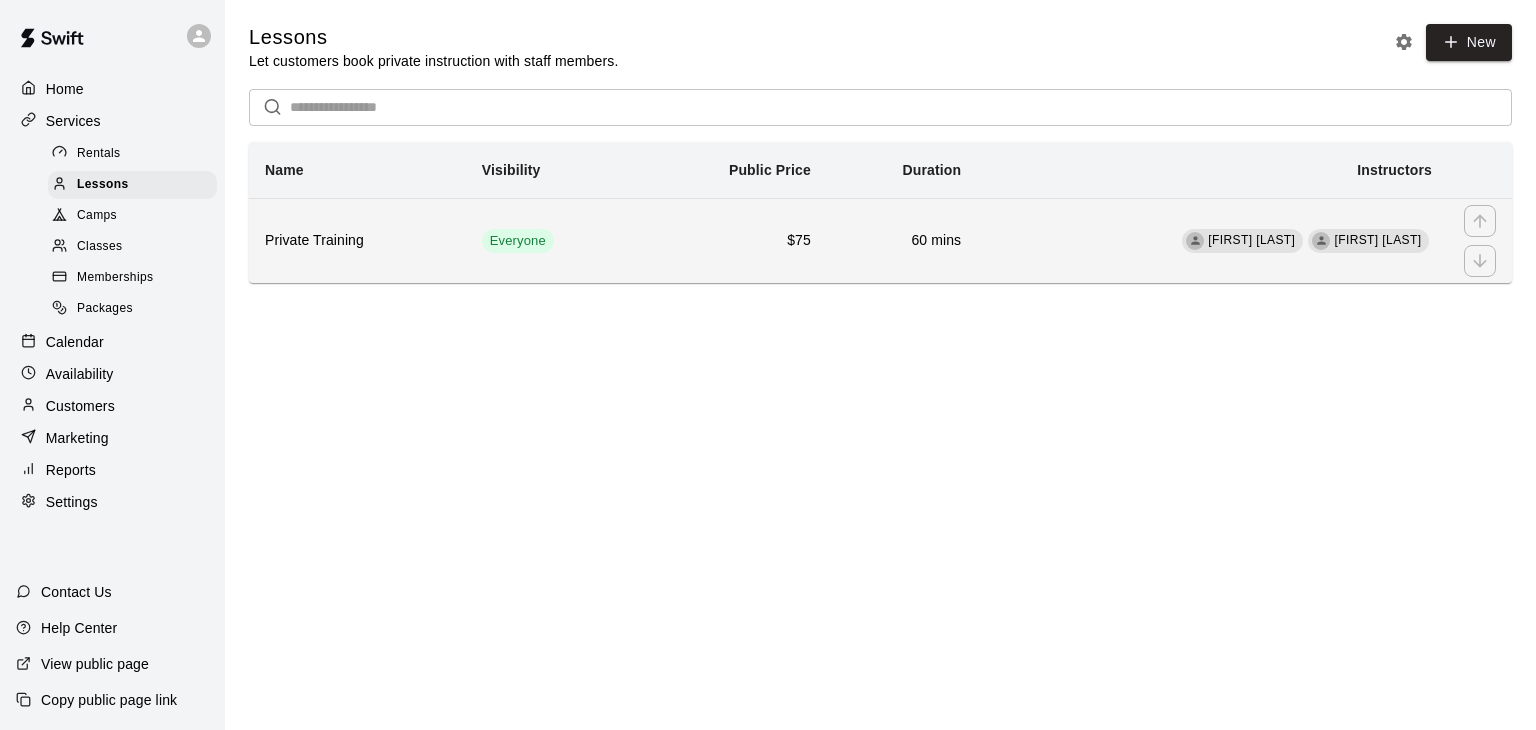 click on "[FIRST] [LAST]" at bounding box center (1377, 240) 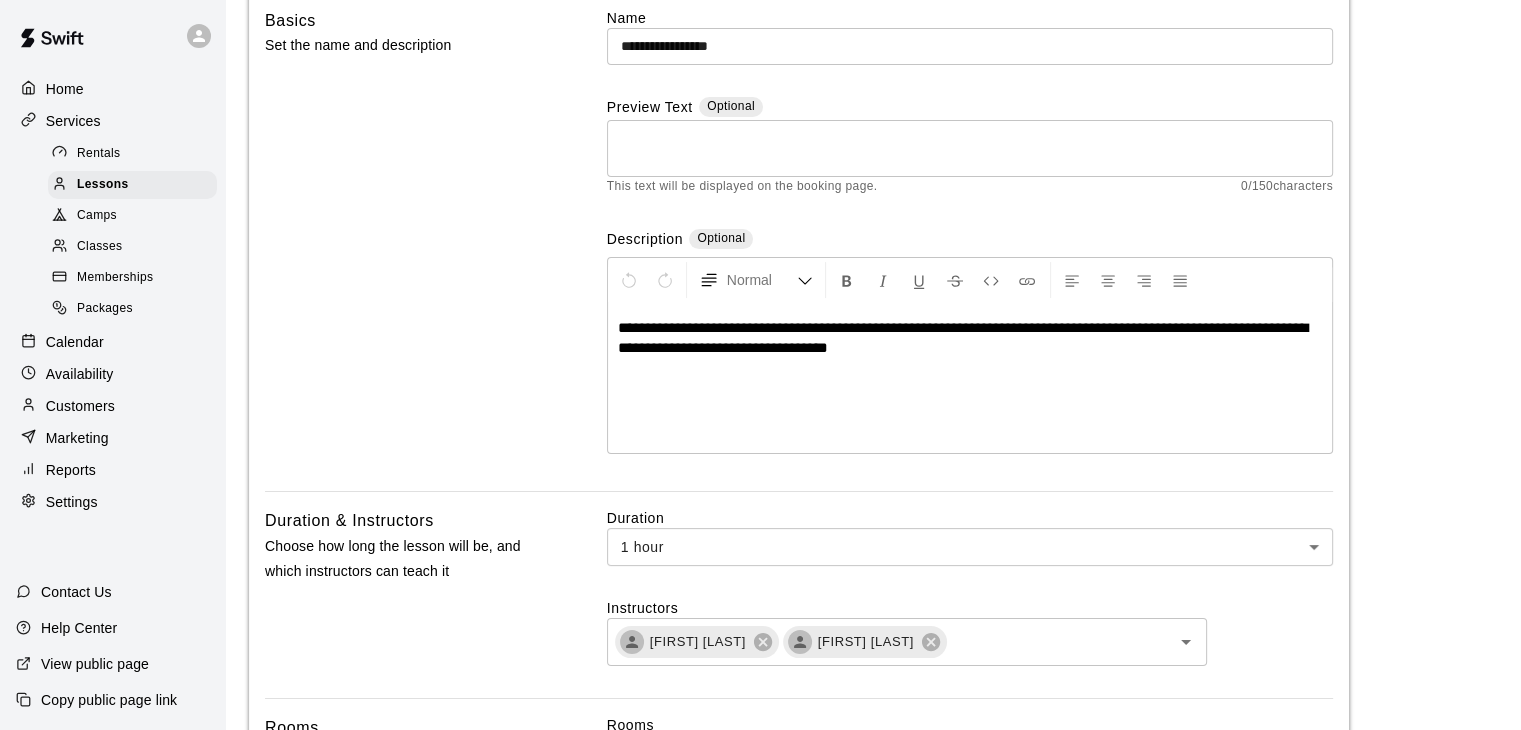 scroll, scrollTop: 189, scrollLeft: 0, axis: vertical 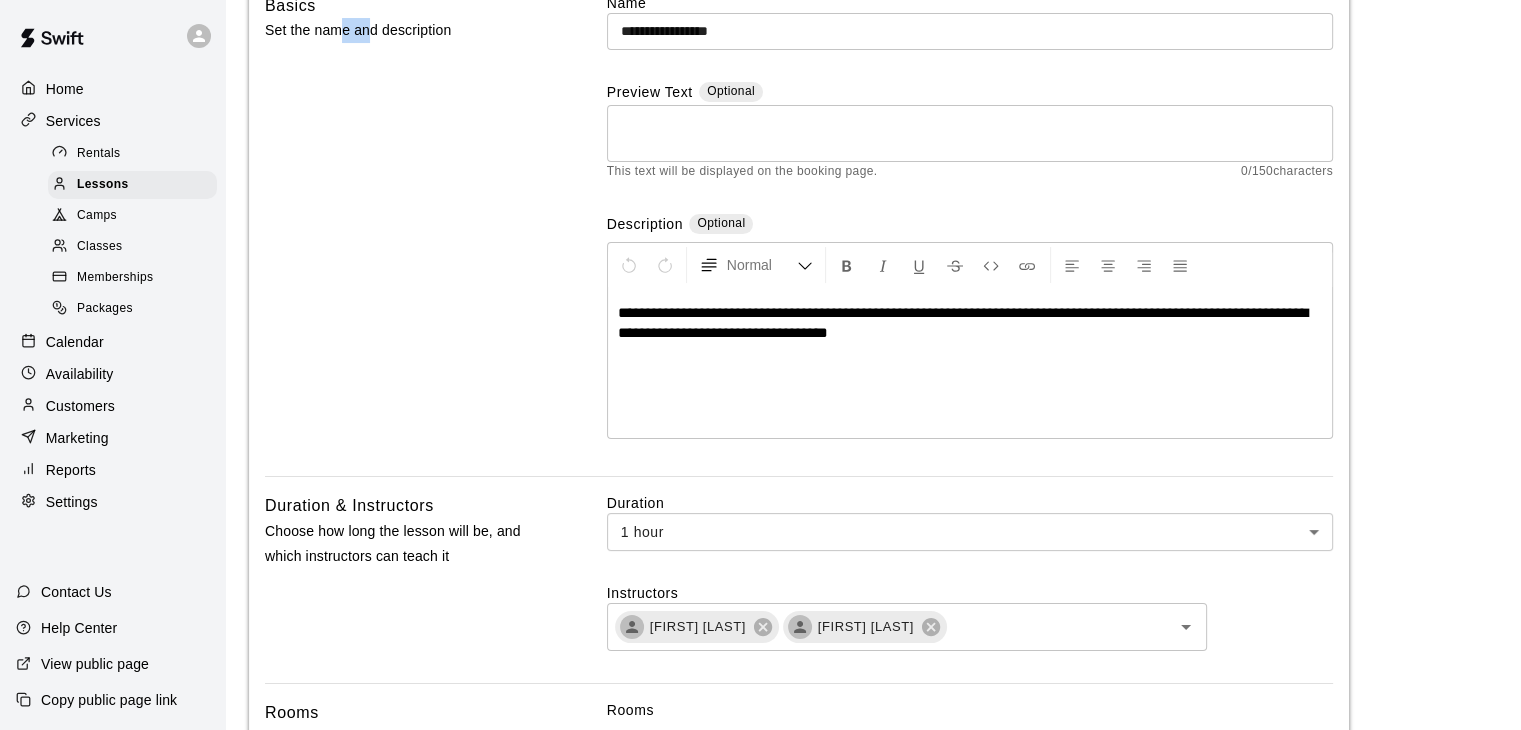 drag, startPoint x: 343, startPoint y: 277, endPoint x: 378, endPoint y: 161, distance: 121.16518 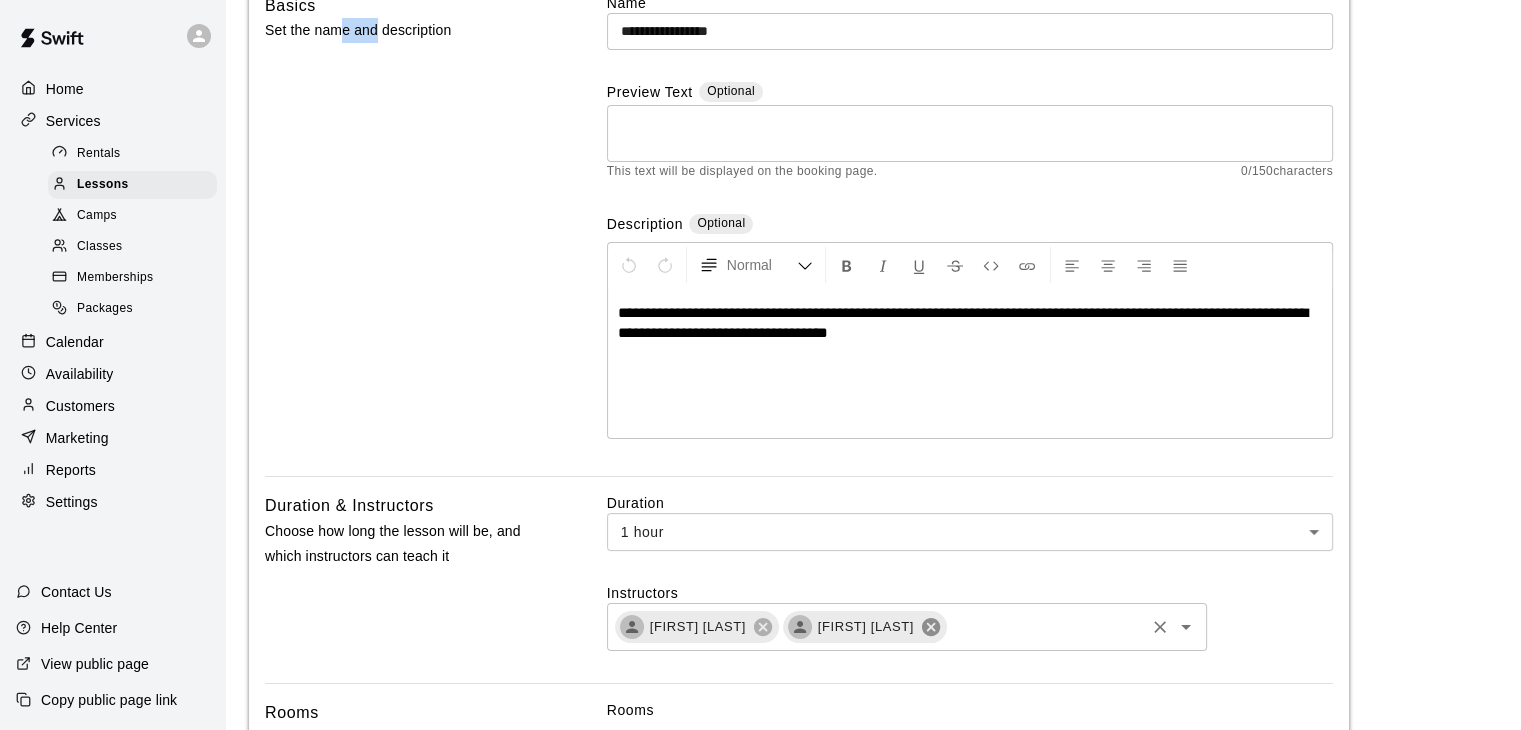 click 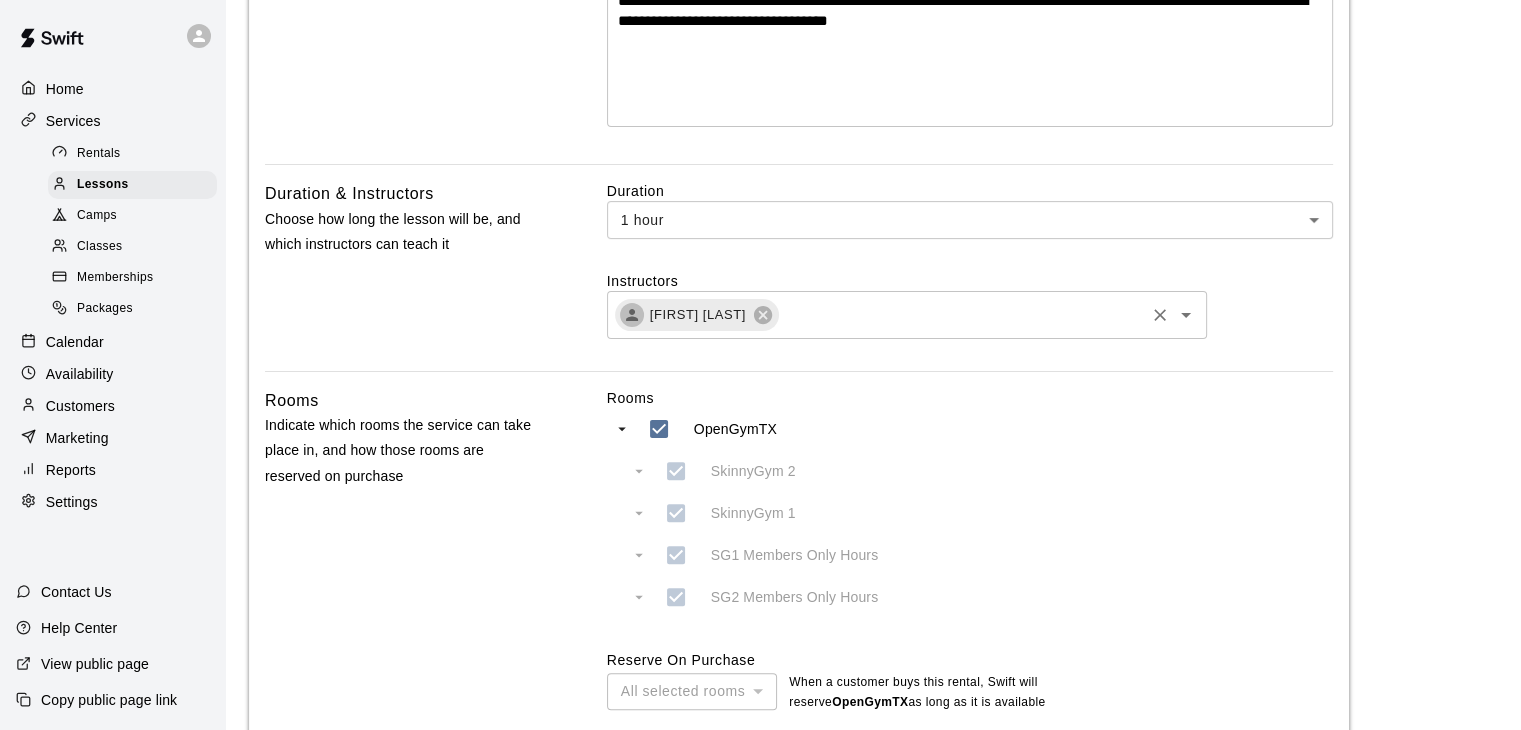 scroll, scrollTop: 588, scrollLeft: 0, axis: vertical 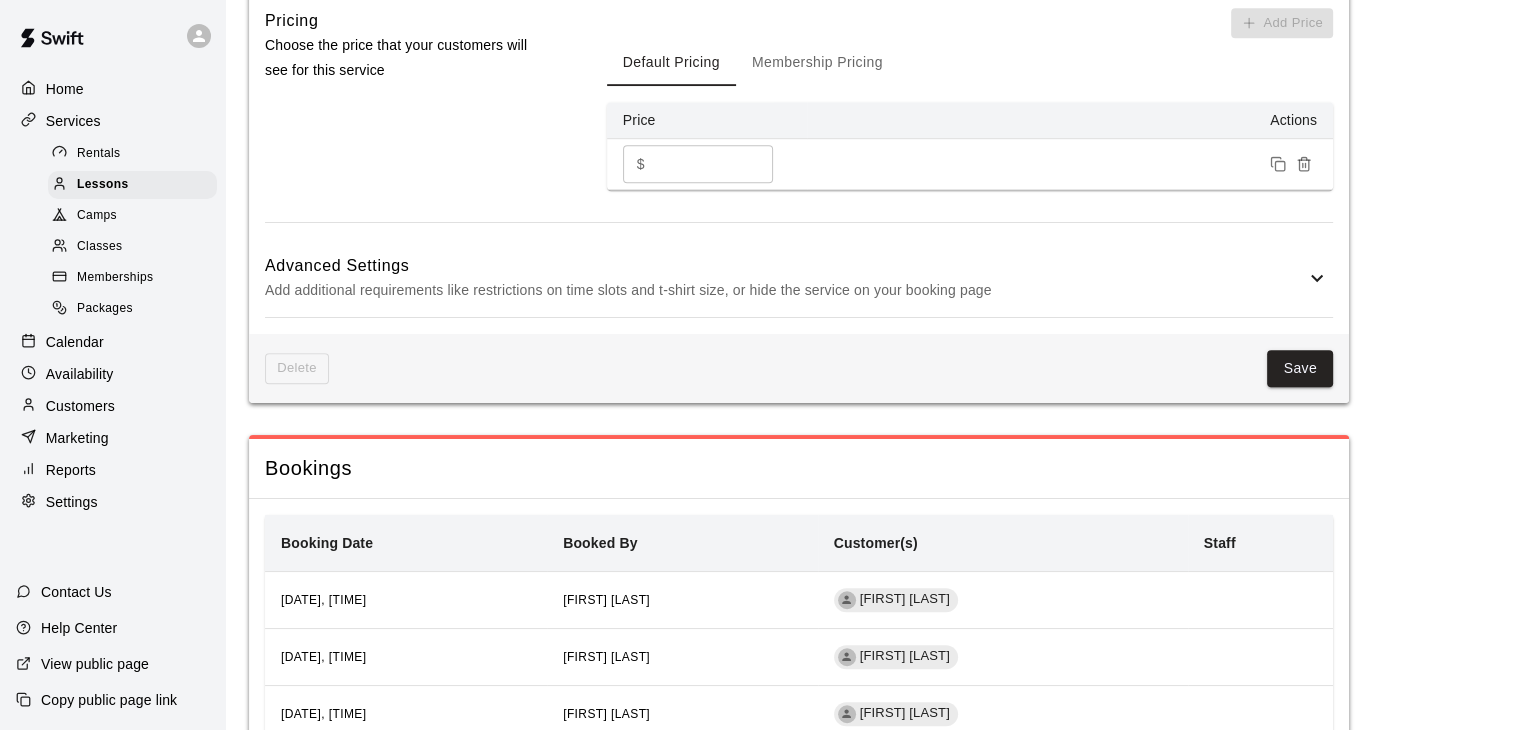click on "Advanced Settings" at bounding box center [785, 266] 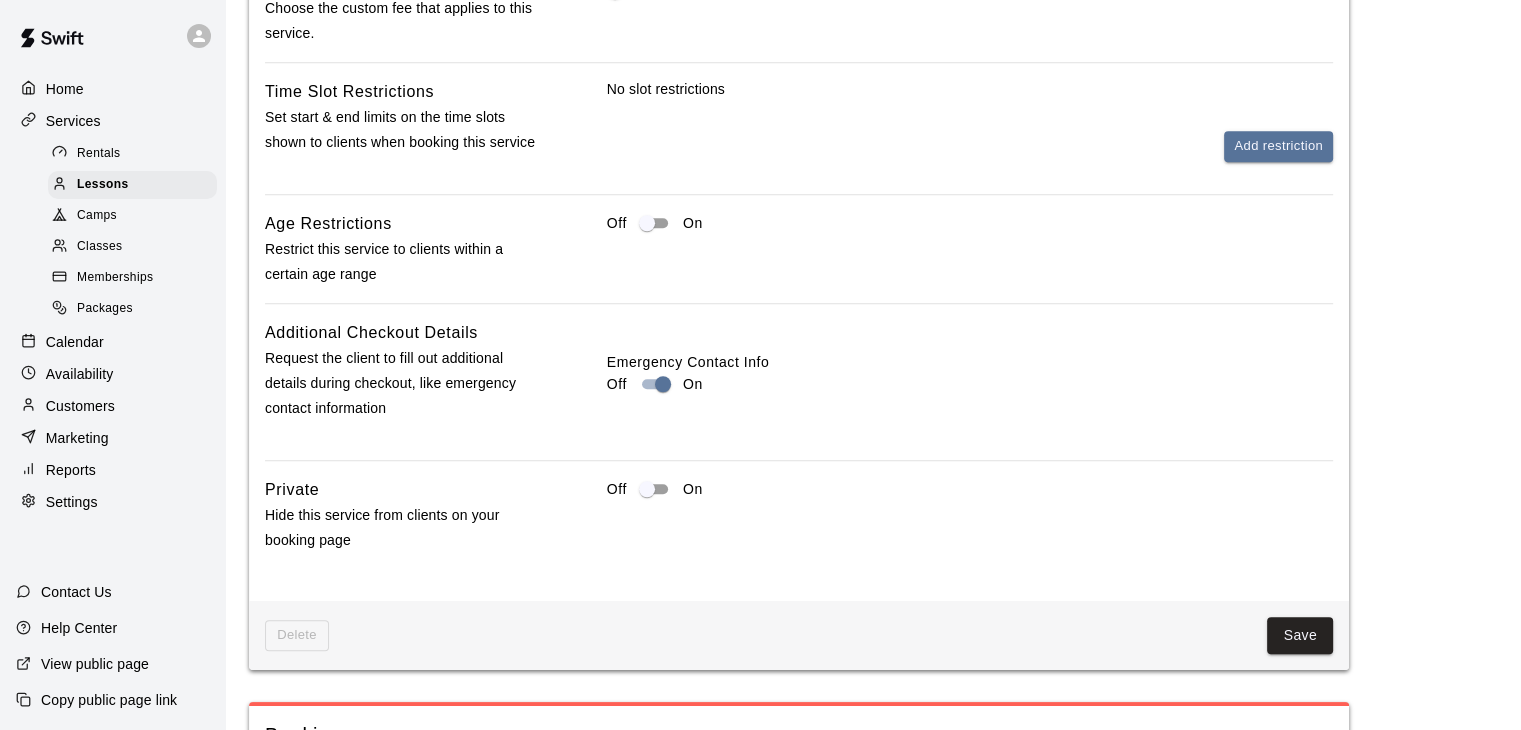 scroll, scrollTop: 1748, scrollLeft: 0, axis: vertical 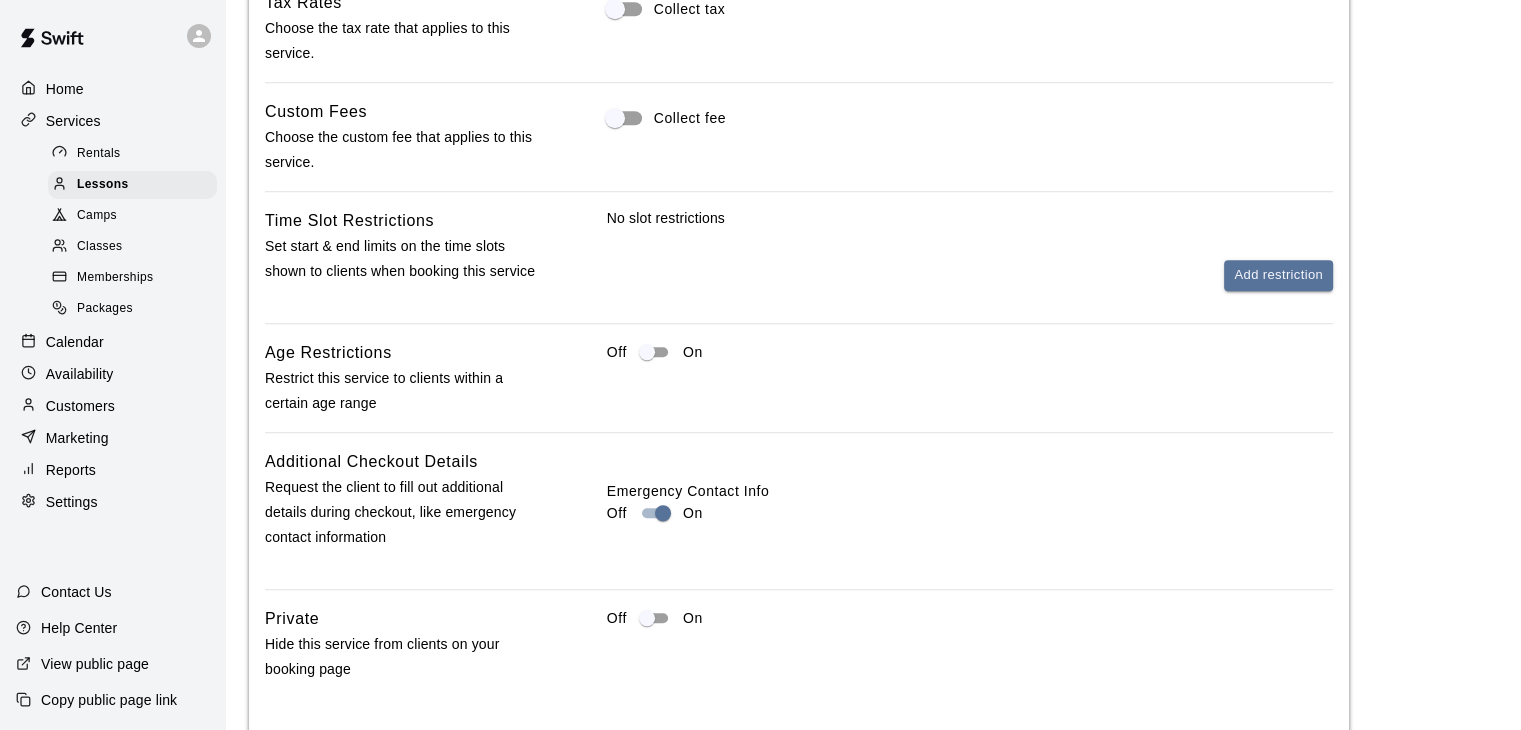 click on "**********" at bounding box center [873, -116] 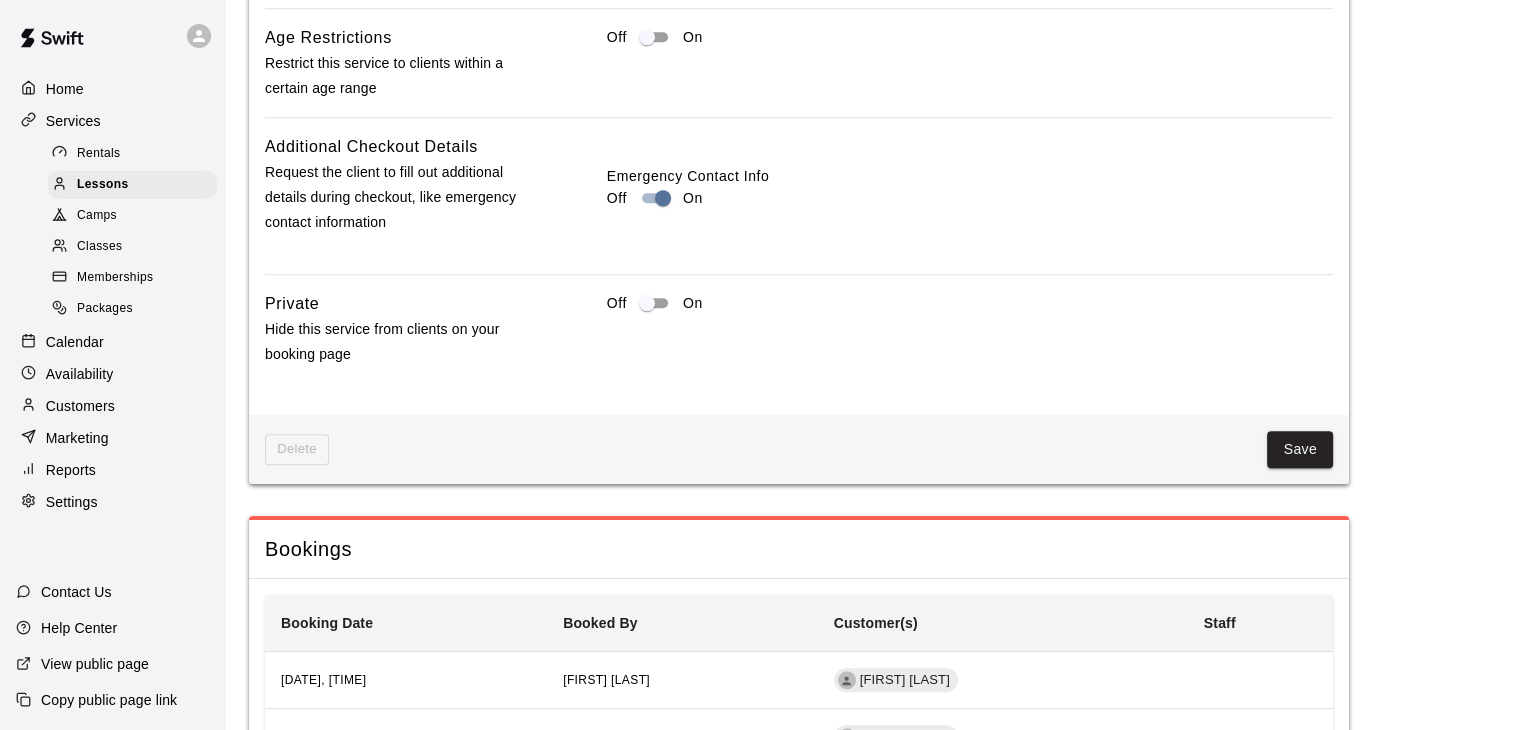 scroll, scrollTop: 2045, scrollLeft: 0, axis: vertical 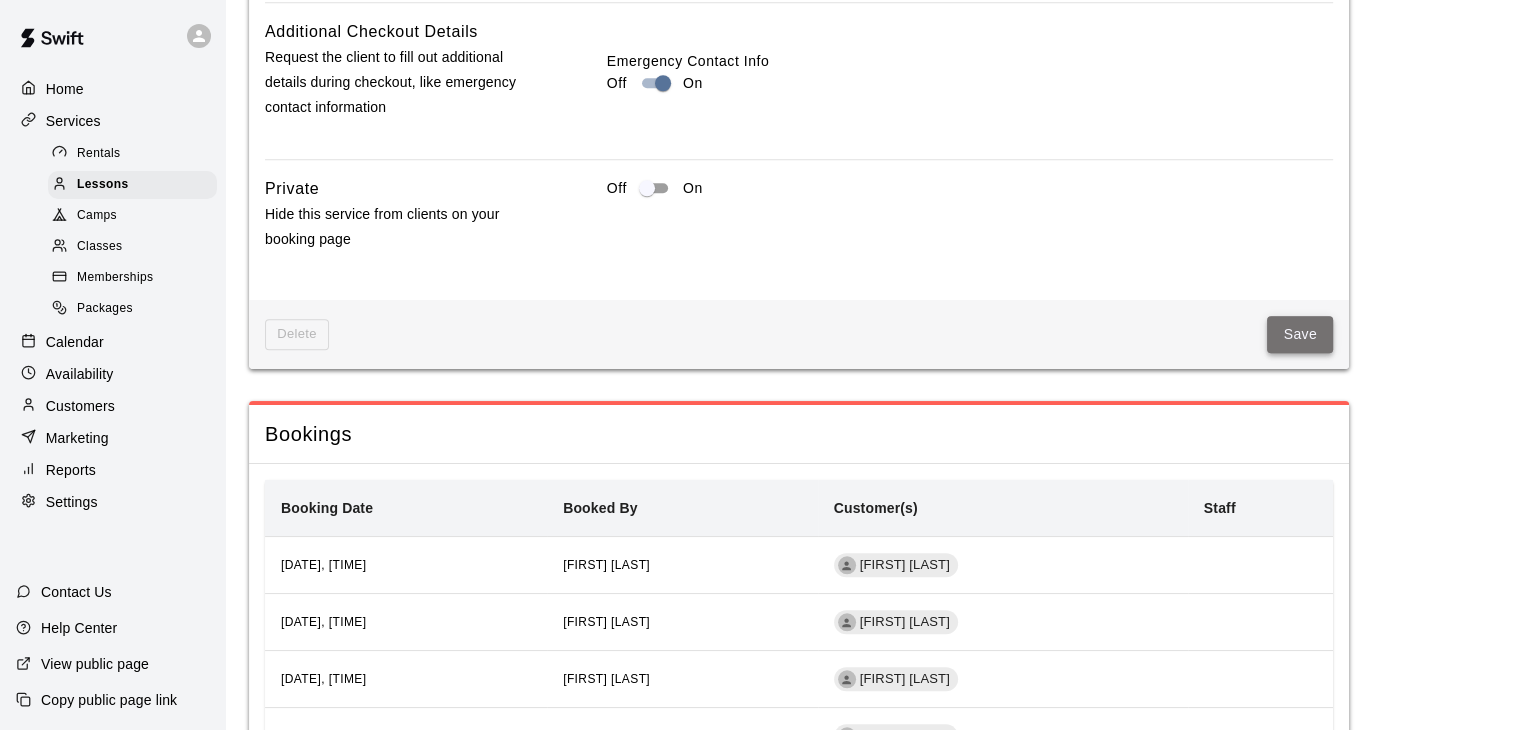 click on "Save" at bounding box center (1300, 334) 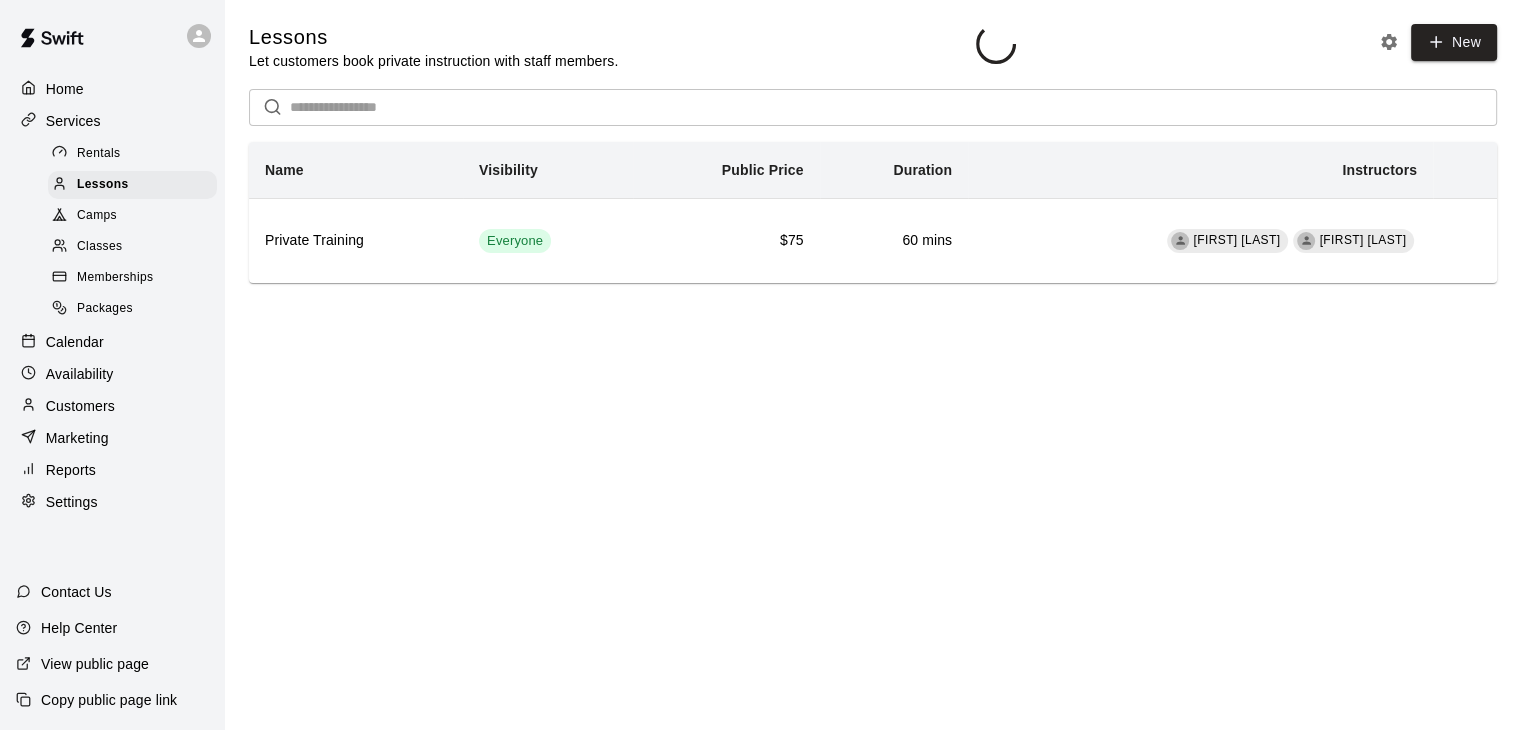scroll, scrollTop: 0, scrollLeft: 0, axis: both 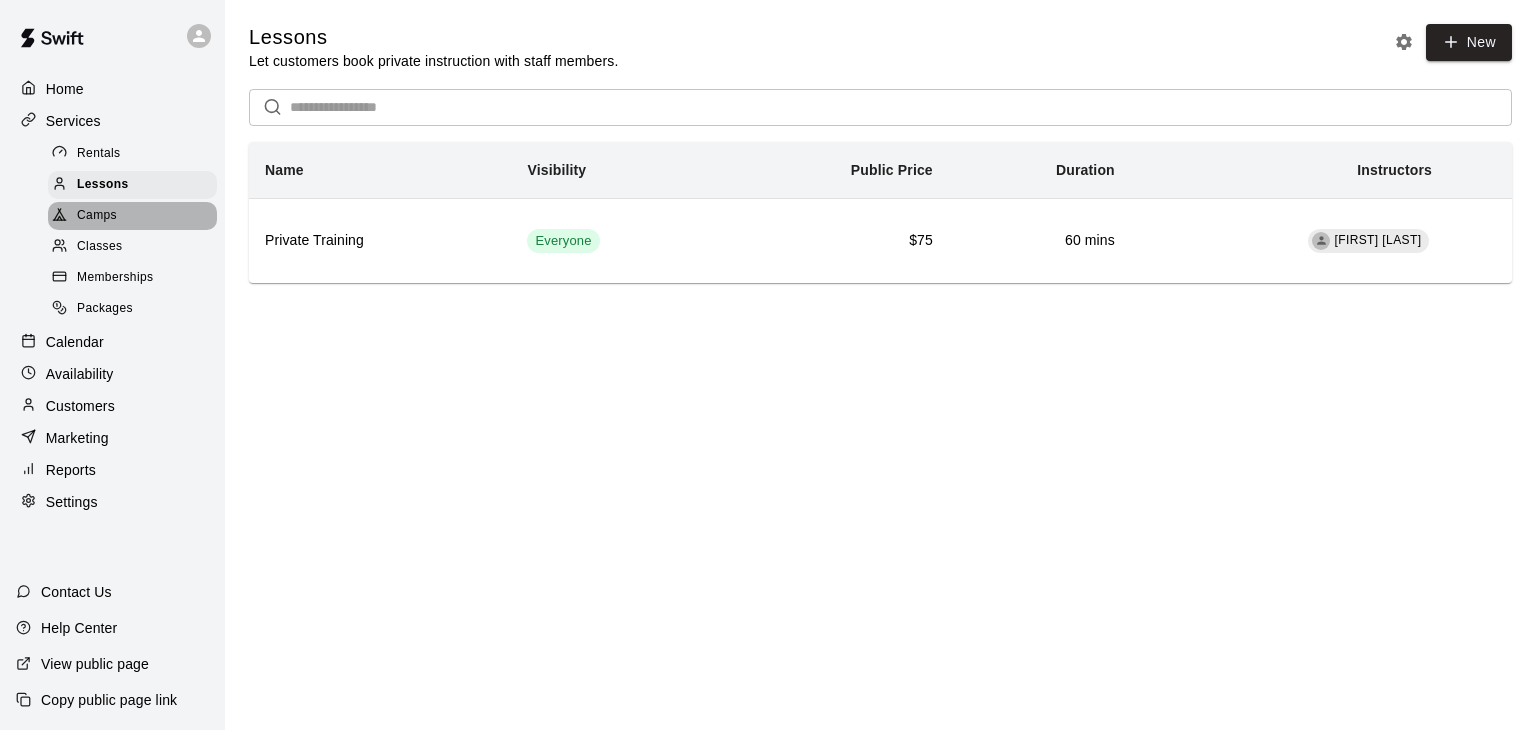 click on "Camps" at bounding box center (97, 216) 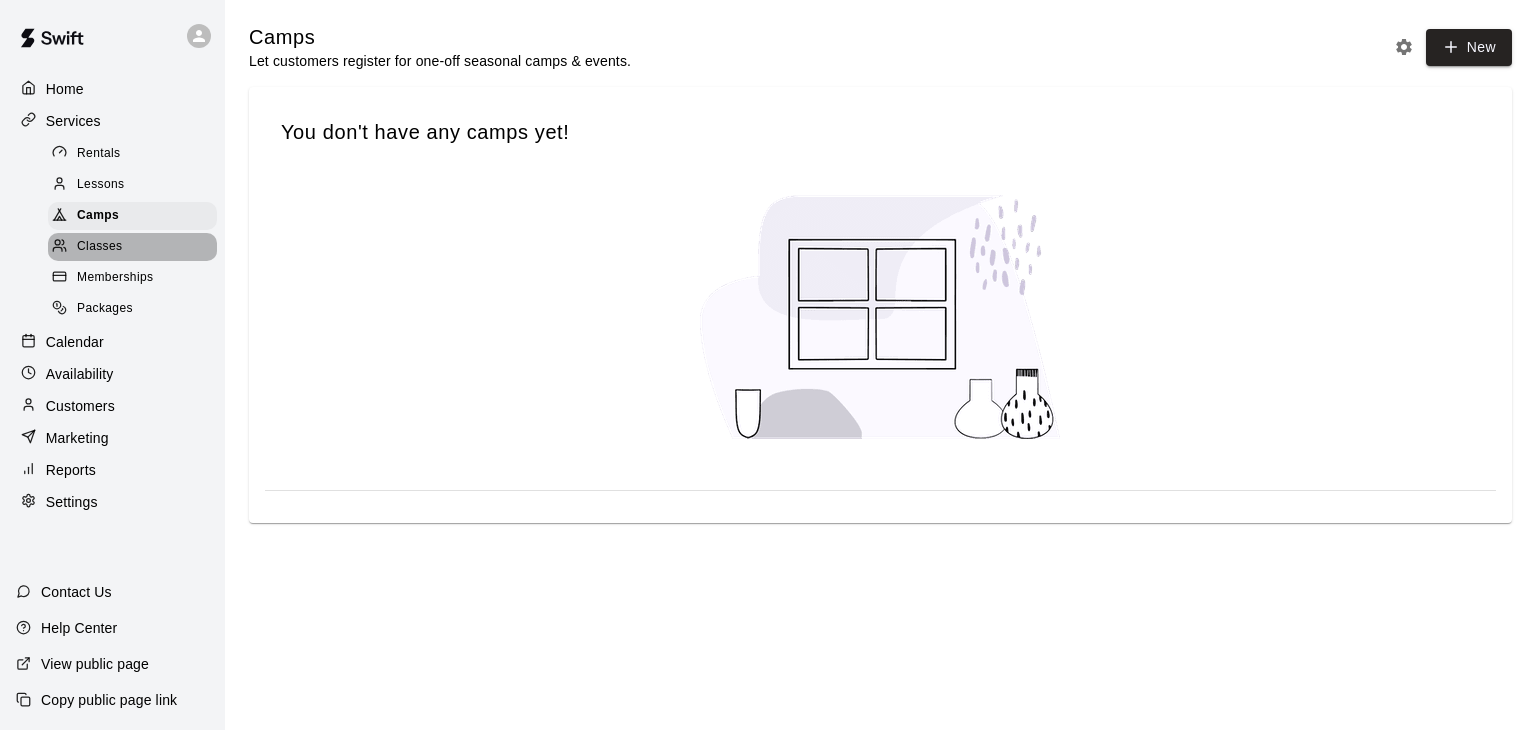 click on "Classes" at bounding box center (132, 247) 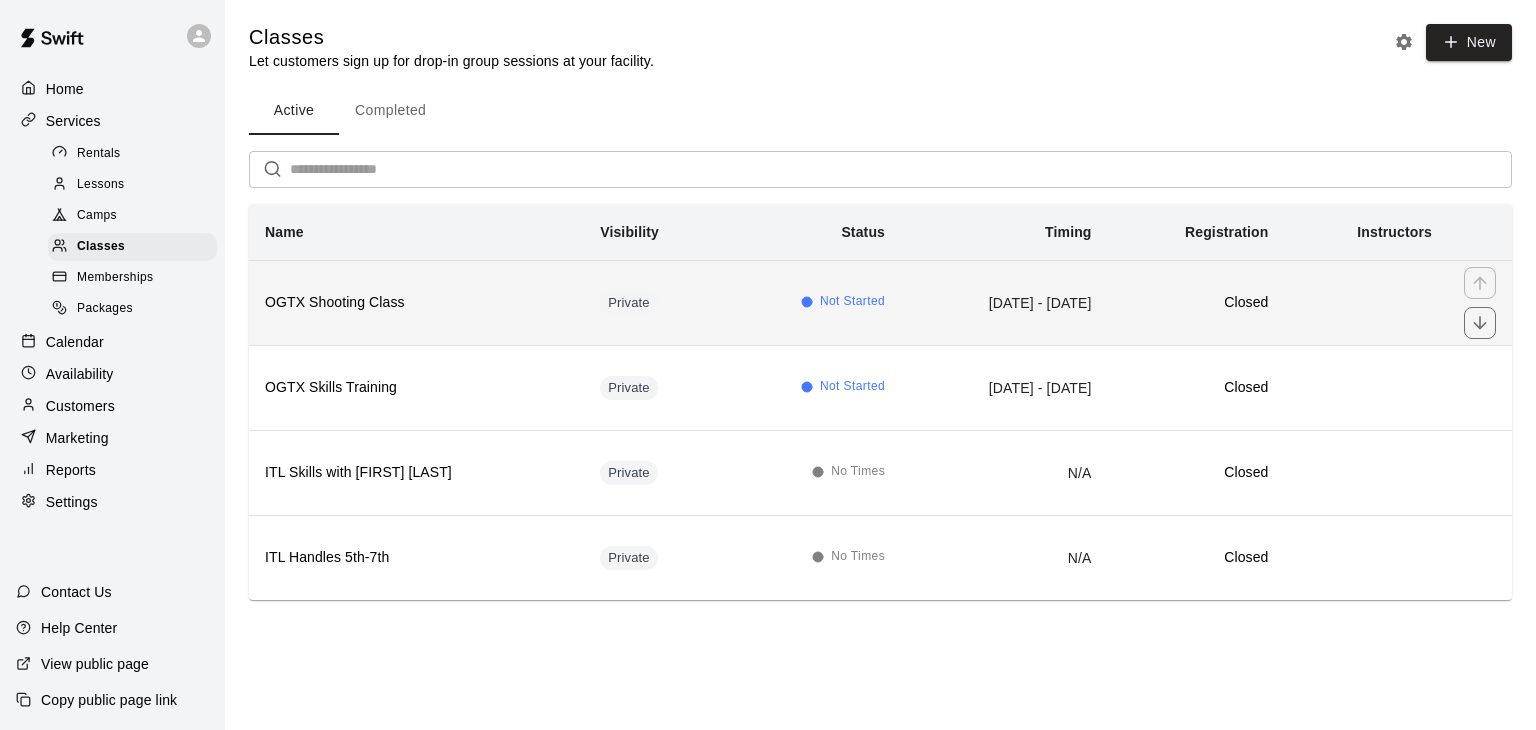 click on "OGTX Shooting Class" at bounding box center [416, 302] 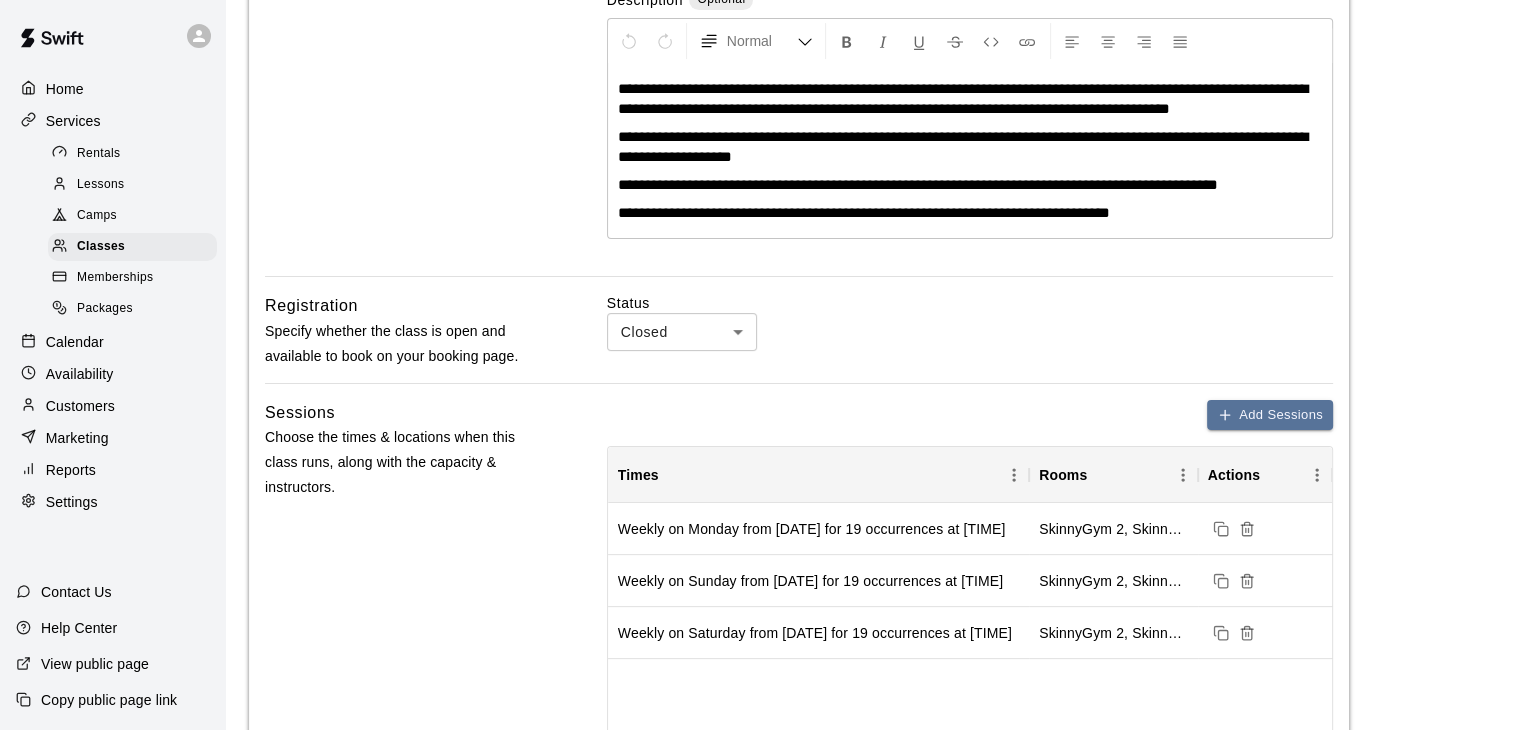 scroll, scrollTop: 416, scrollLeft: 0, axis: vertical 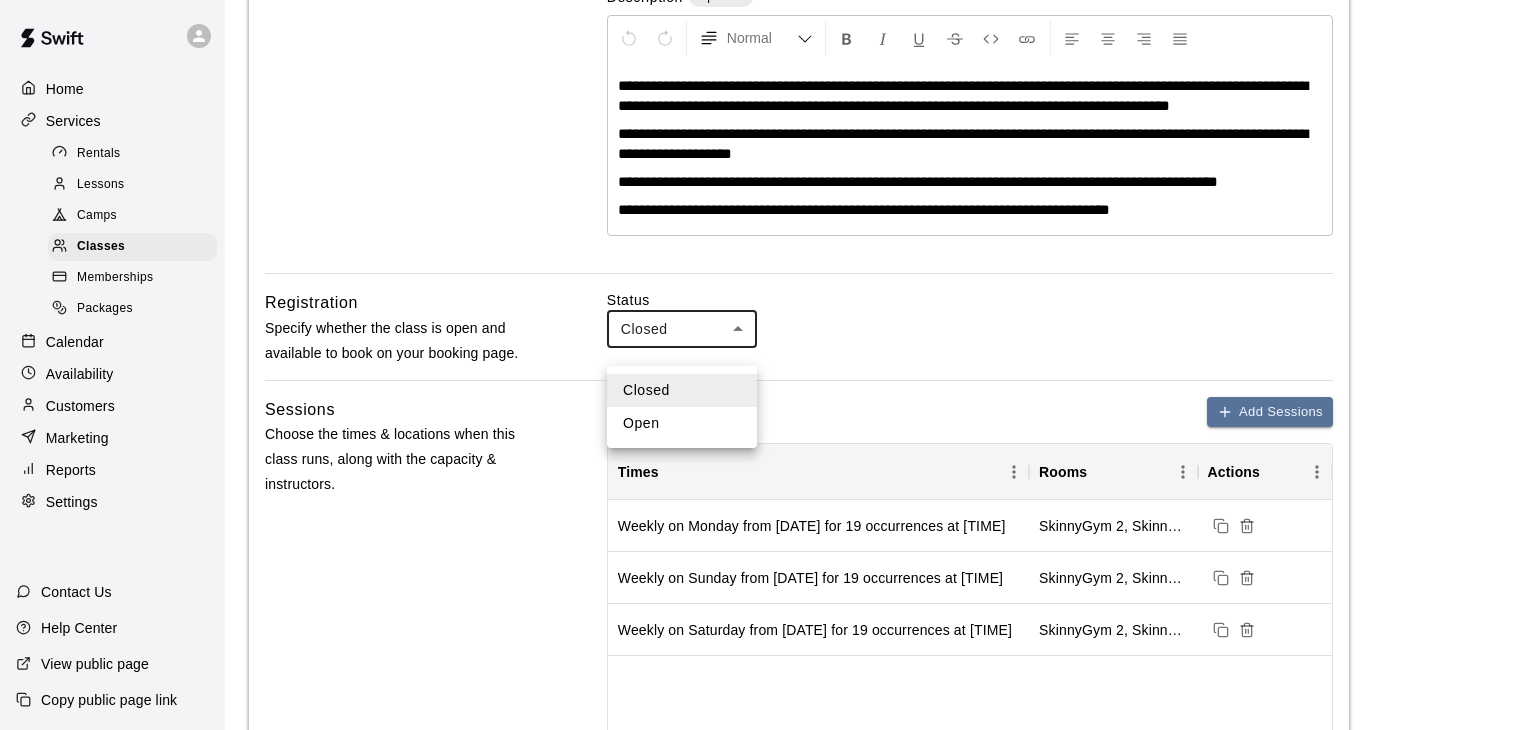 click on "**********" at bounding box center [768, 637] 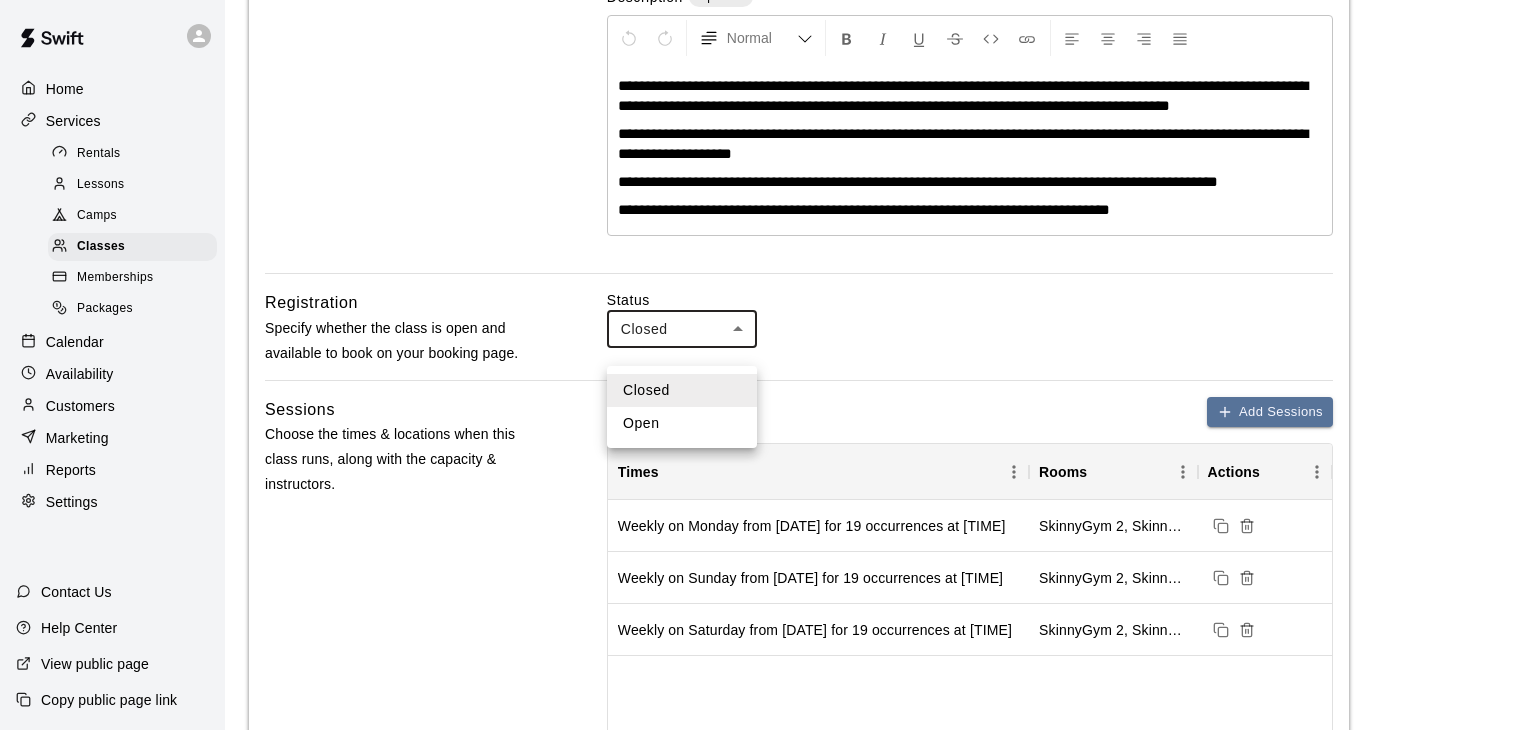 click on "Open" at bounding box center [682, 423] 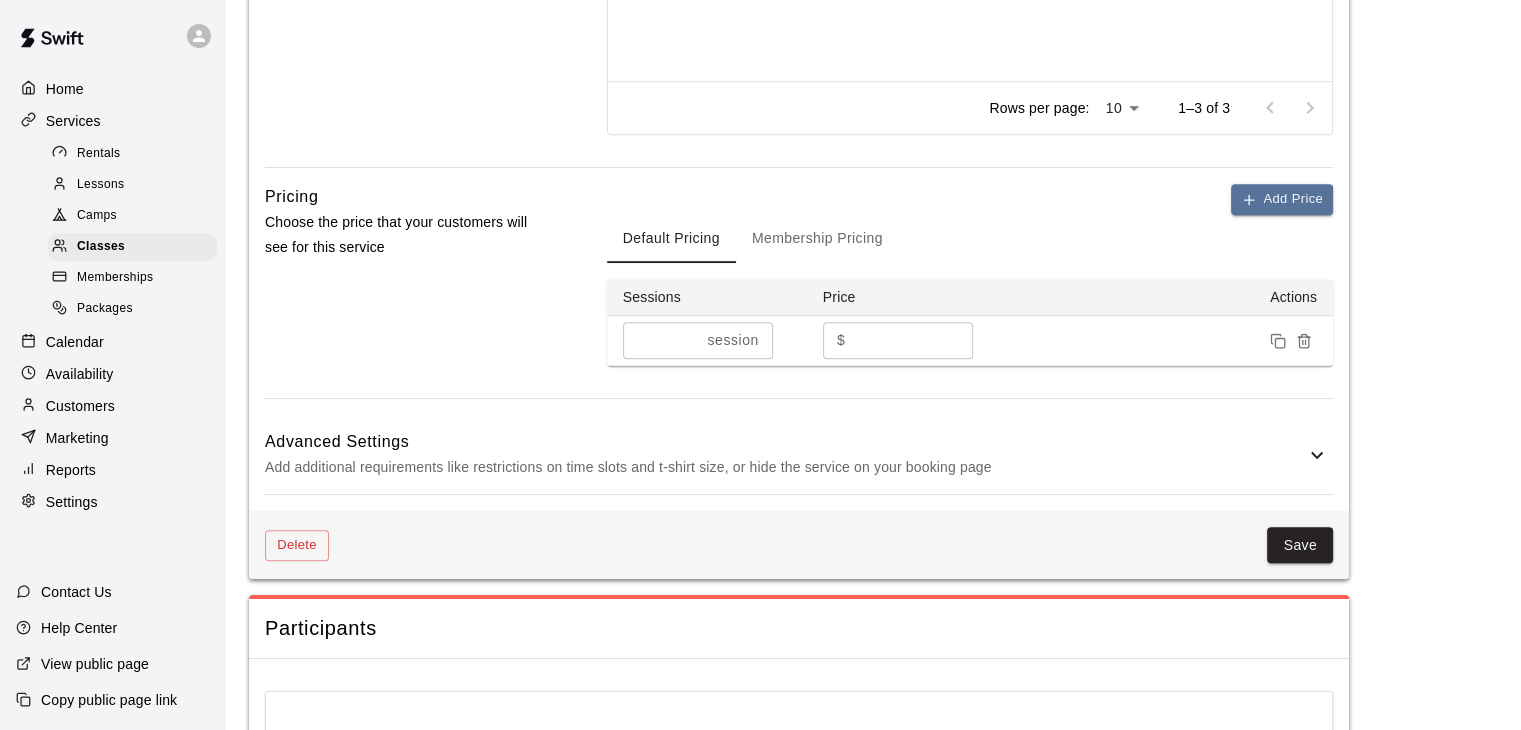 scroll, scrollTop: 1121, scrollLeft: 0, axis: vertical 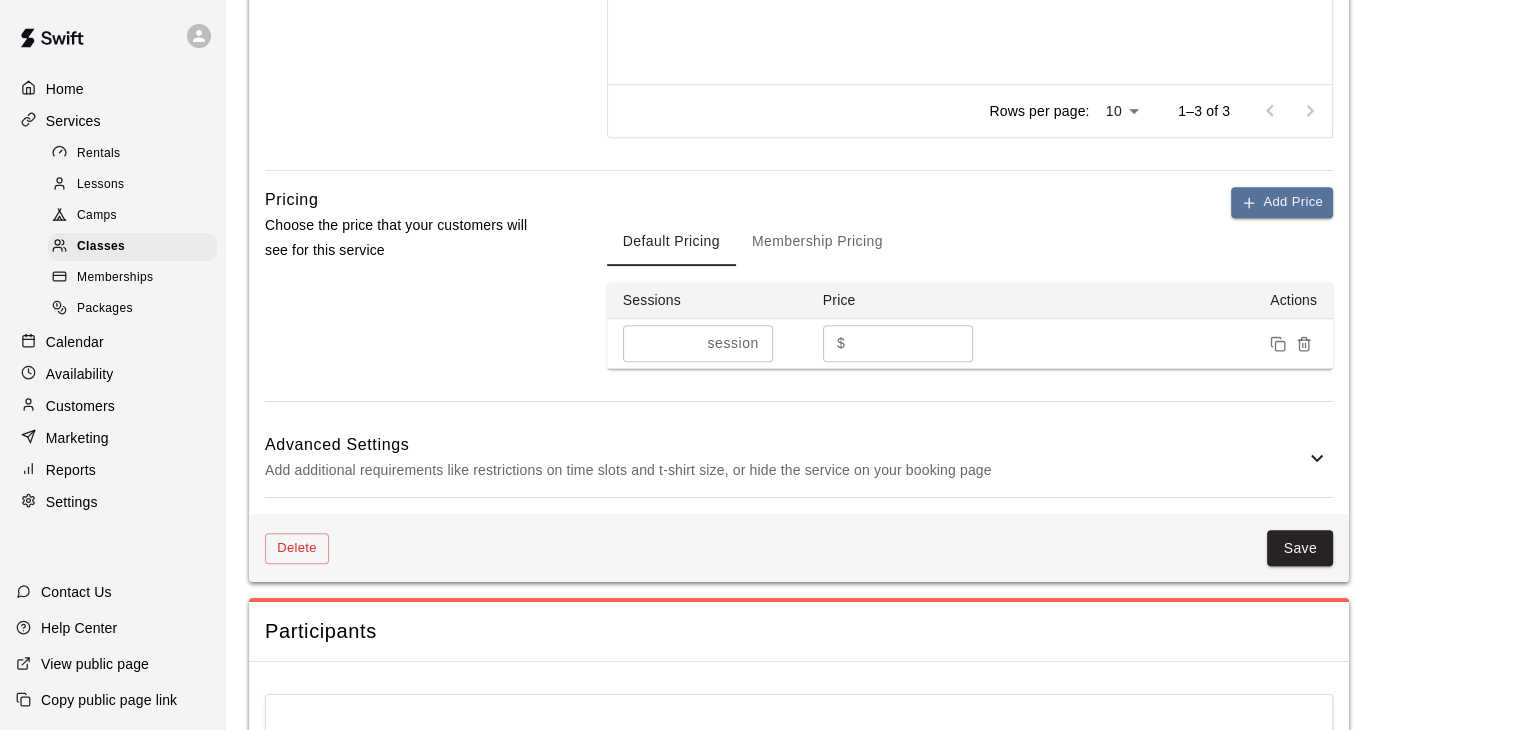 click on "**" at bounding box center (913, 343) 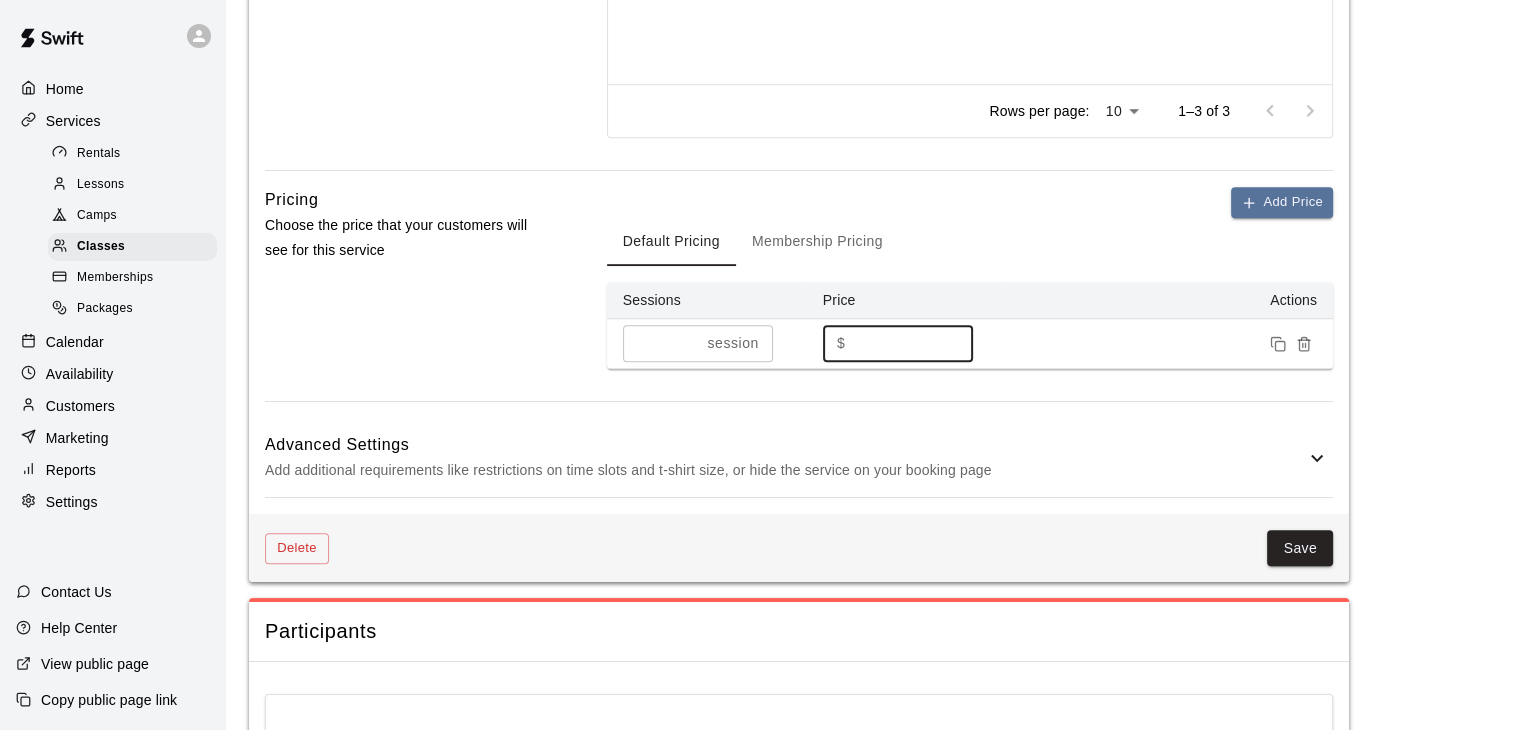 type on "*" 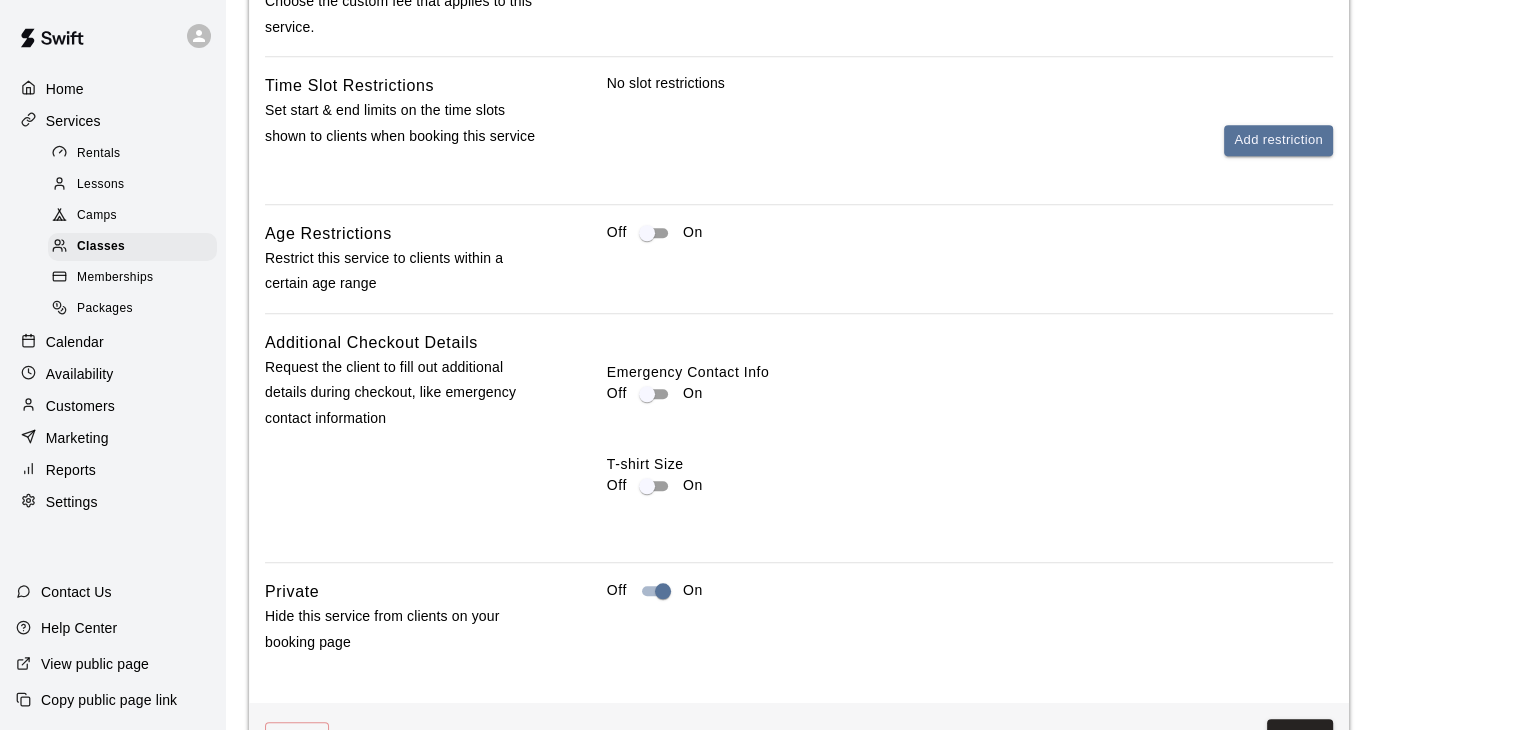 scroll, scrollTop: 1792, scrollLeft: 0, axis: vertical 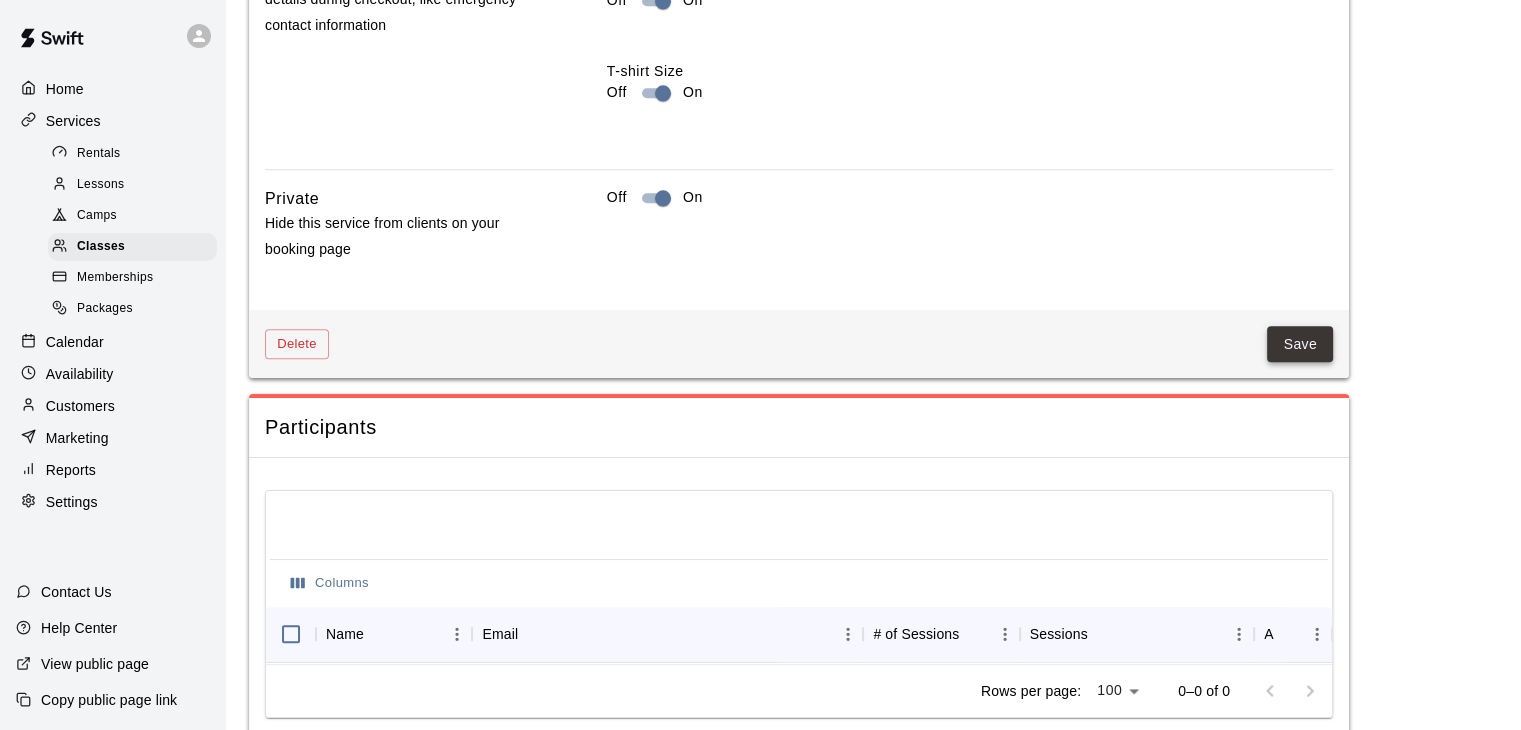 click on "Save" at bounding box center (1300, 344) 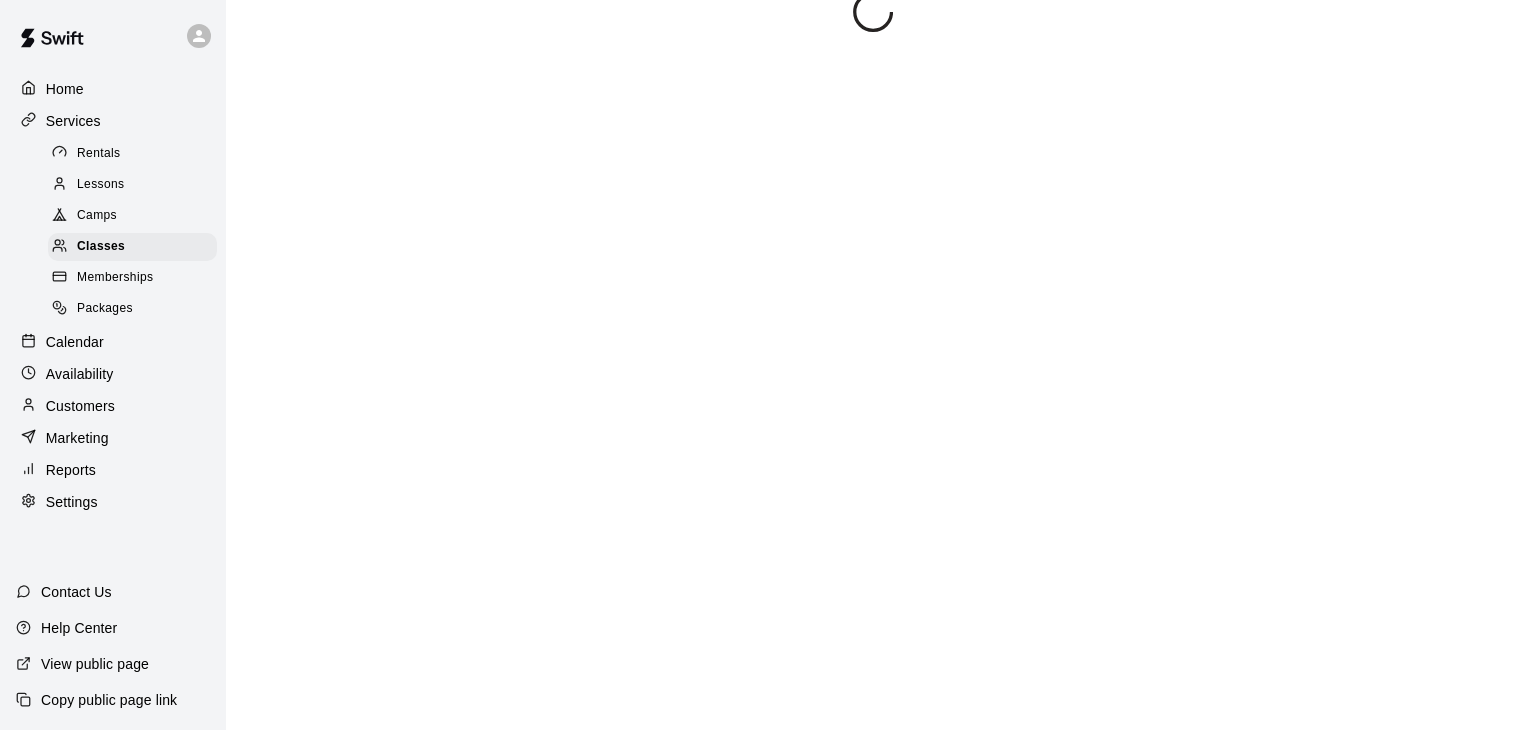 scroll, scrollTop: 0, scrollLeft: 0, axis: both 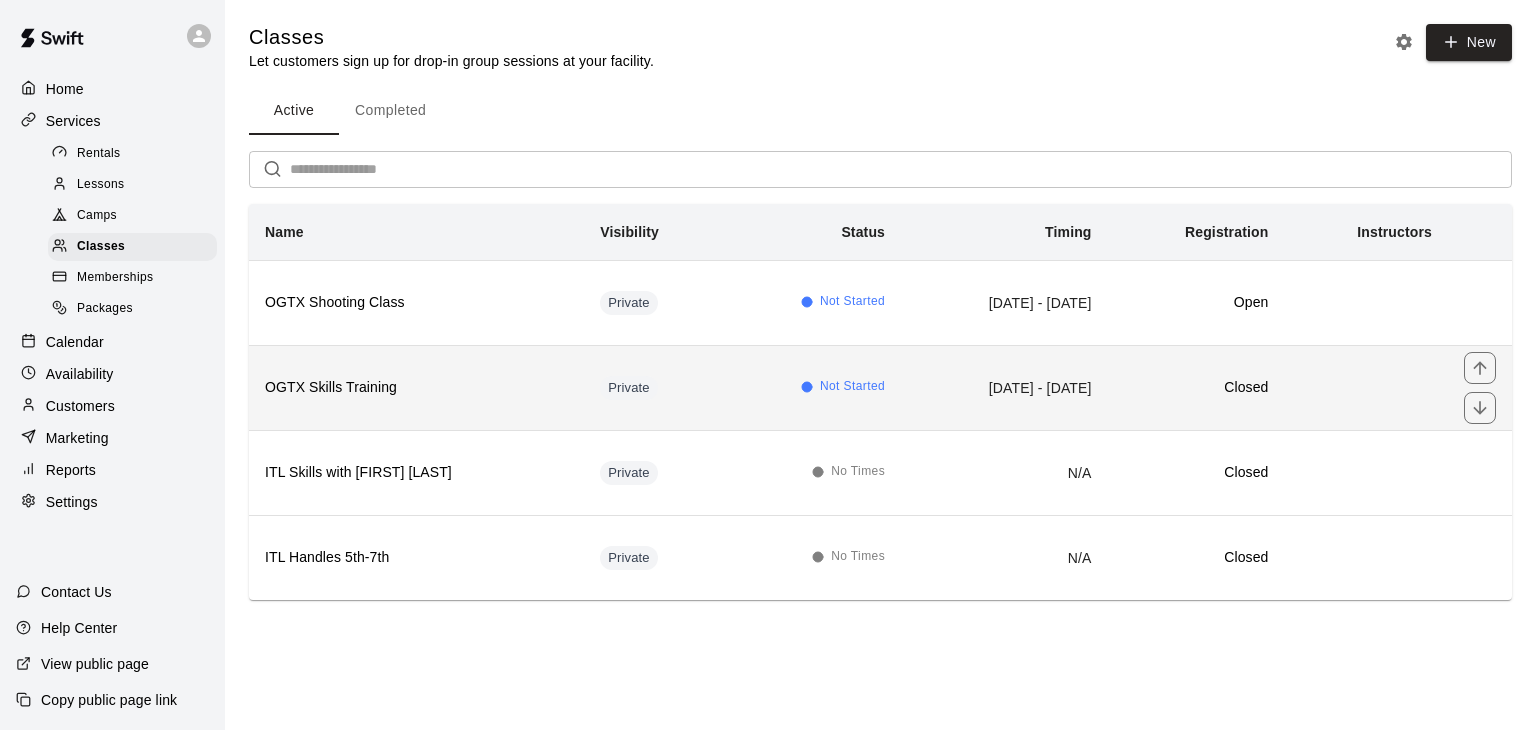 click on "OGTX Skills Training" at bounding box center [416, 387] 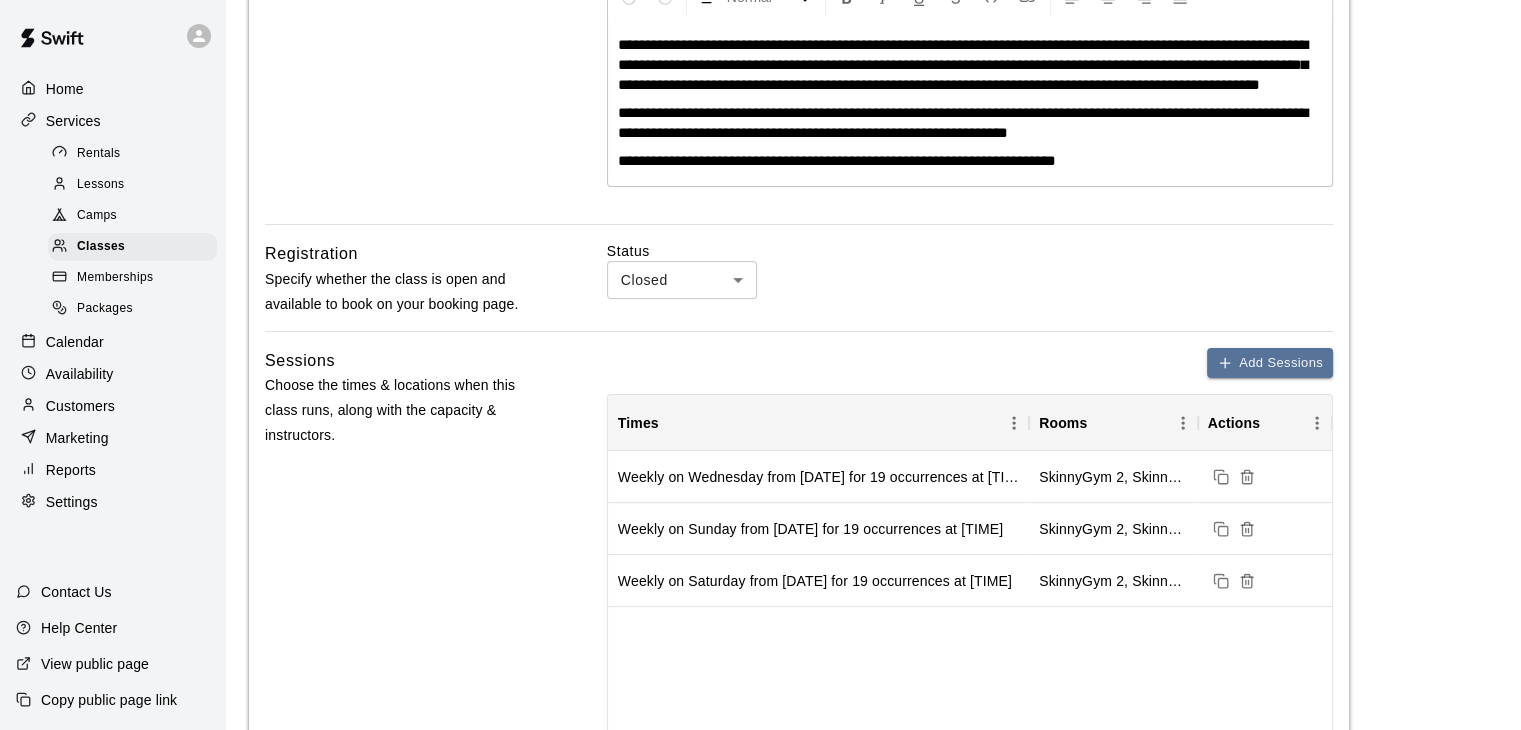 scroll, scrollTop: 472, scrollLeft: 0, axis: vertical 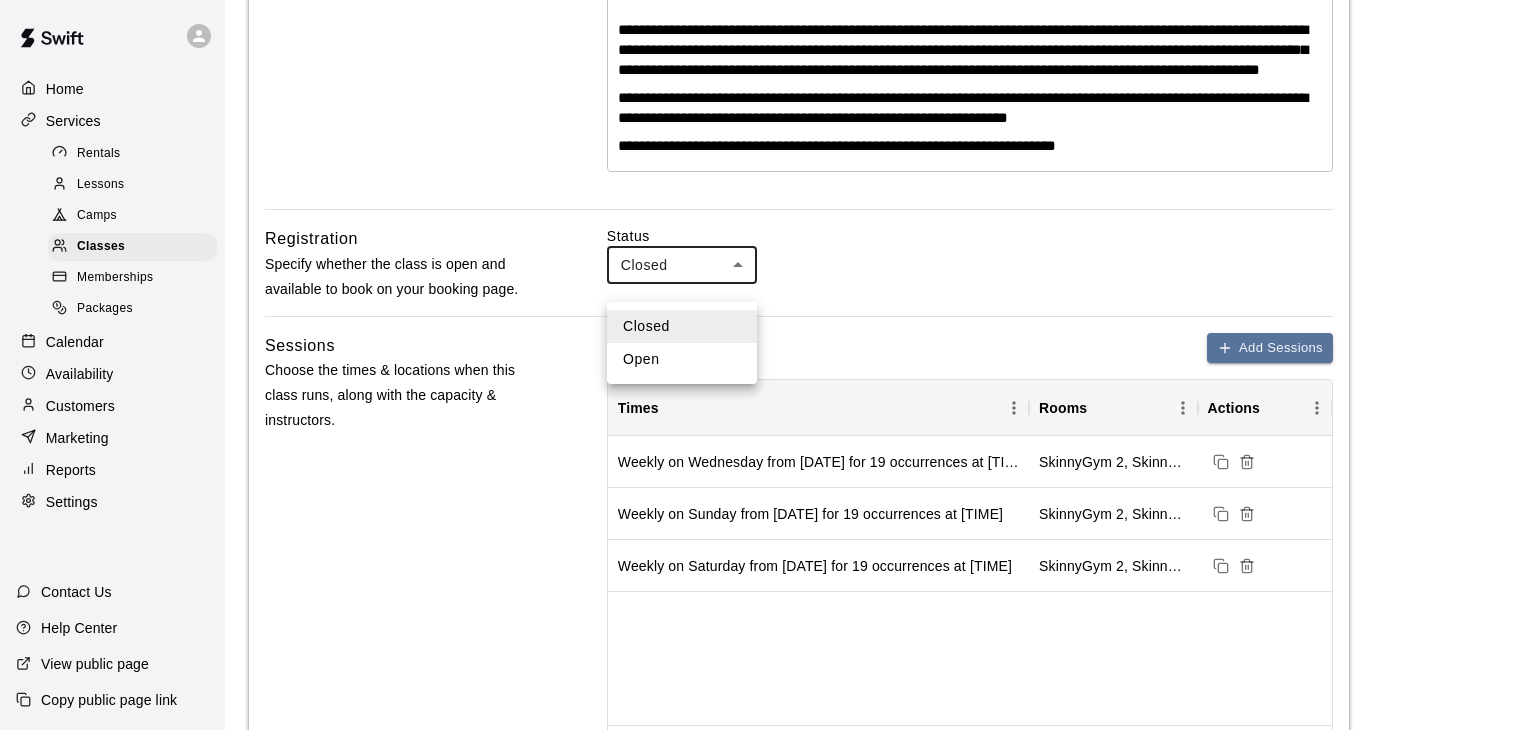 click on "**********" at bounding box center (768, 577) 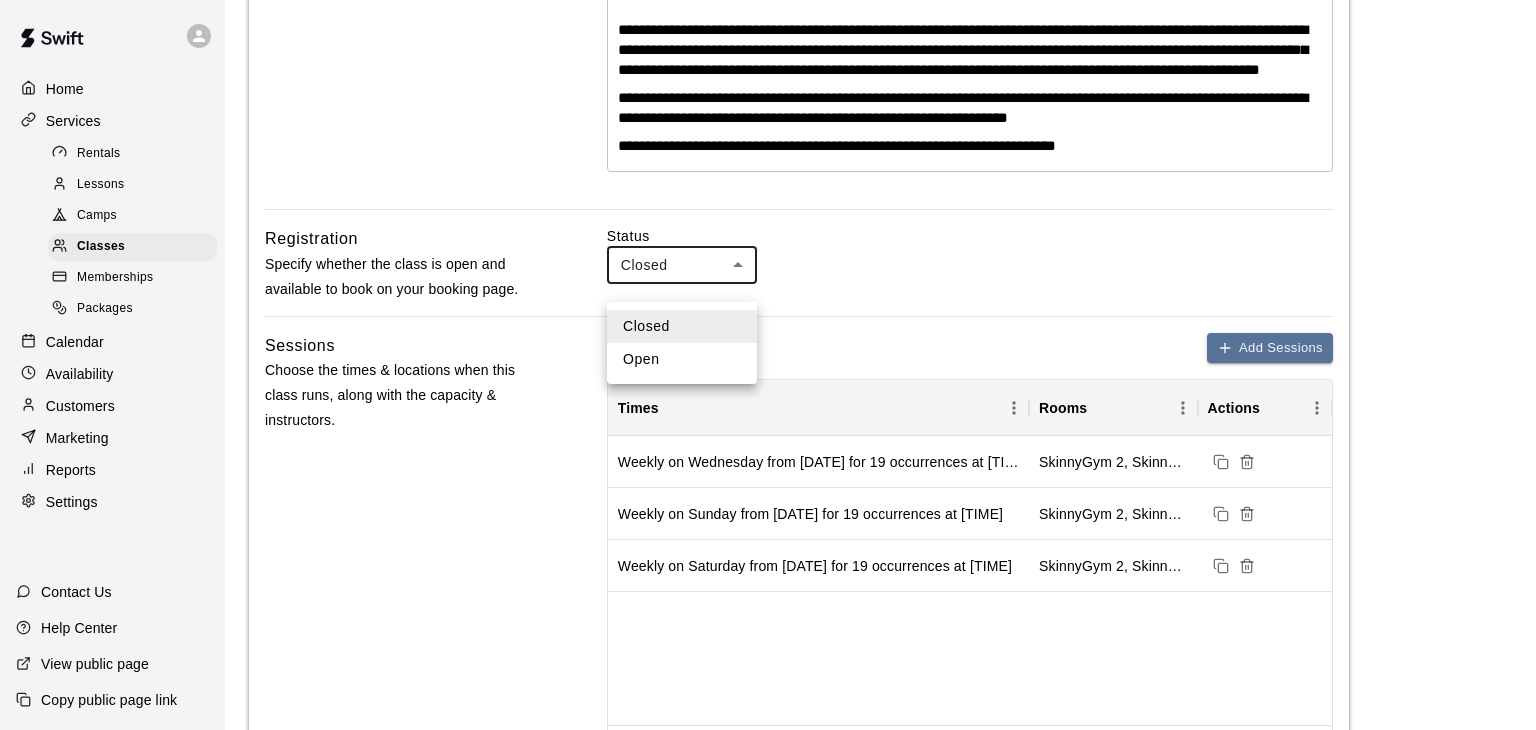 click on "Open" at bounding box center [682, 359] 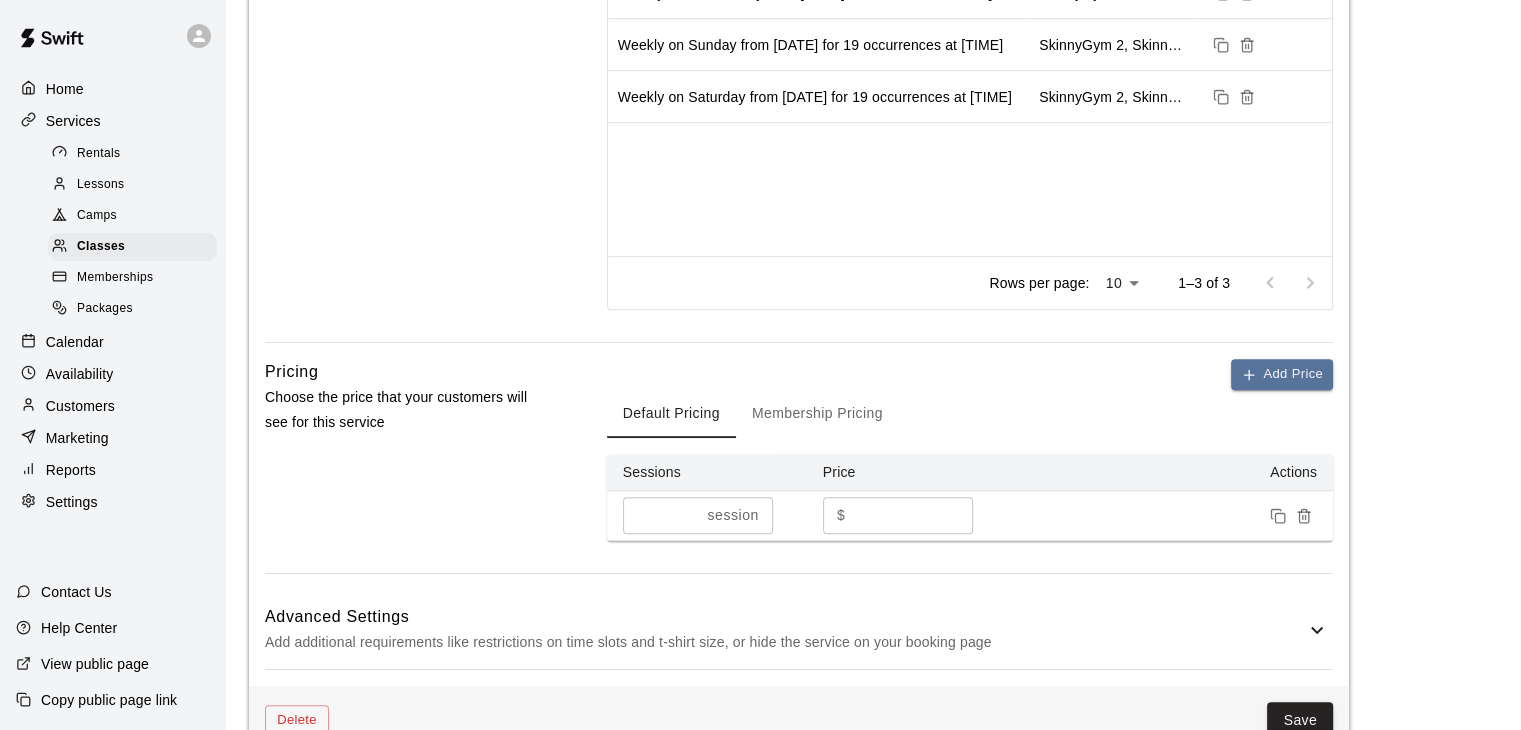 scroll, scrollTop: 932, scrollLeft: 0, axis: vertical 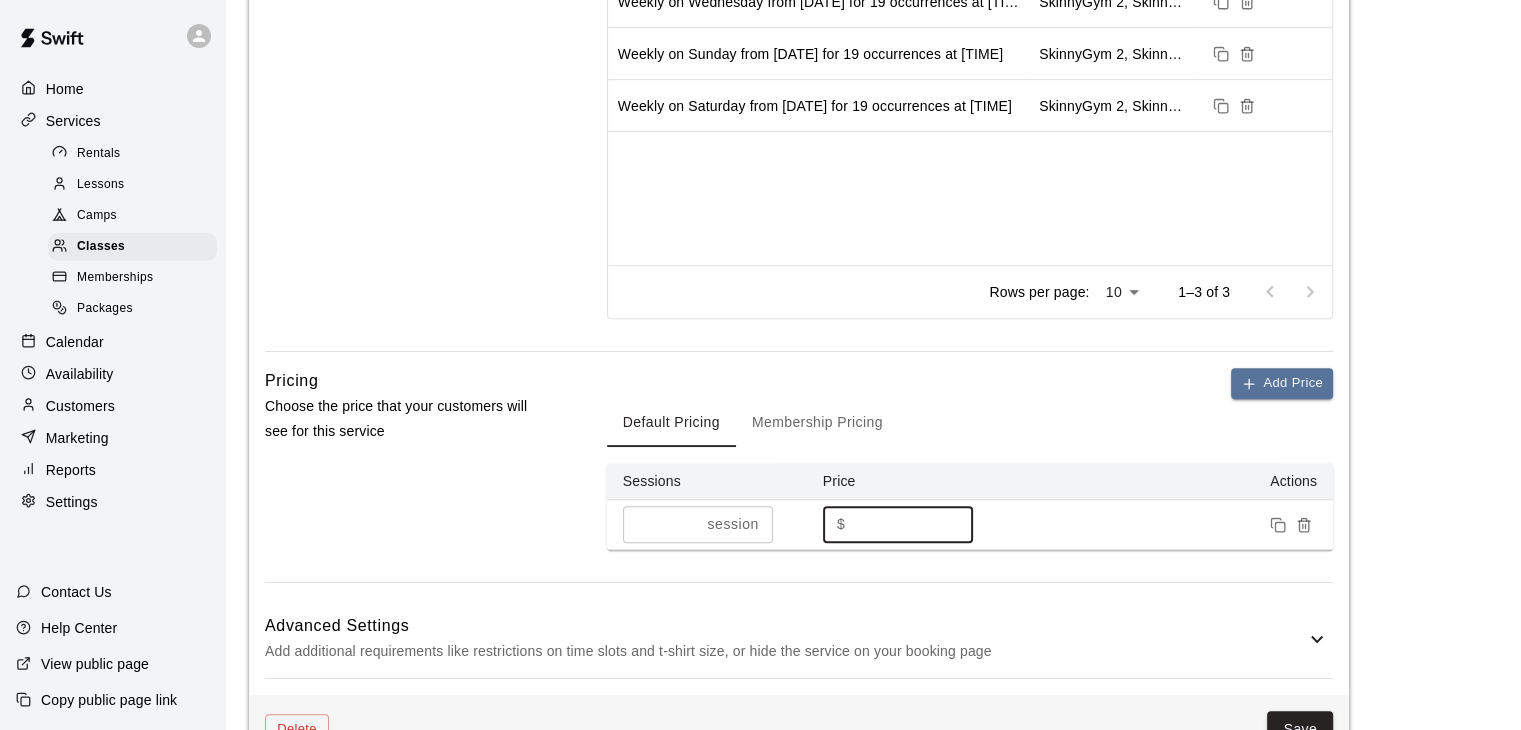 drag, startPoint x: 901, startPoint y: 554, endPoint x: 844, endPoint y: 557, distance: 57.07889 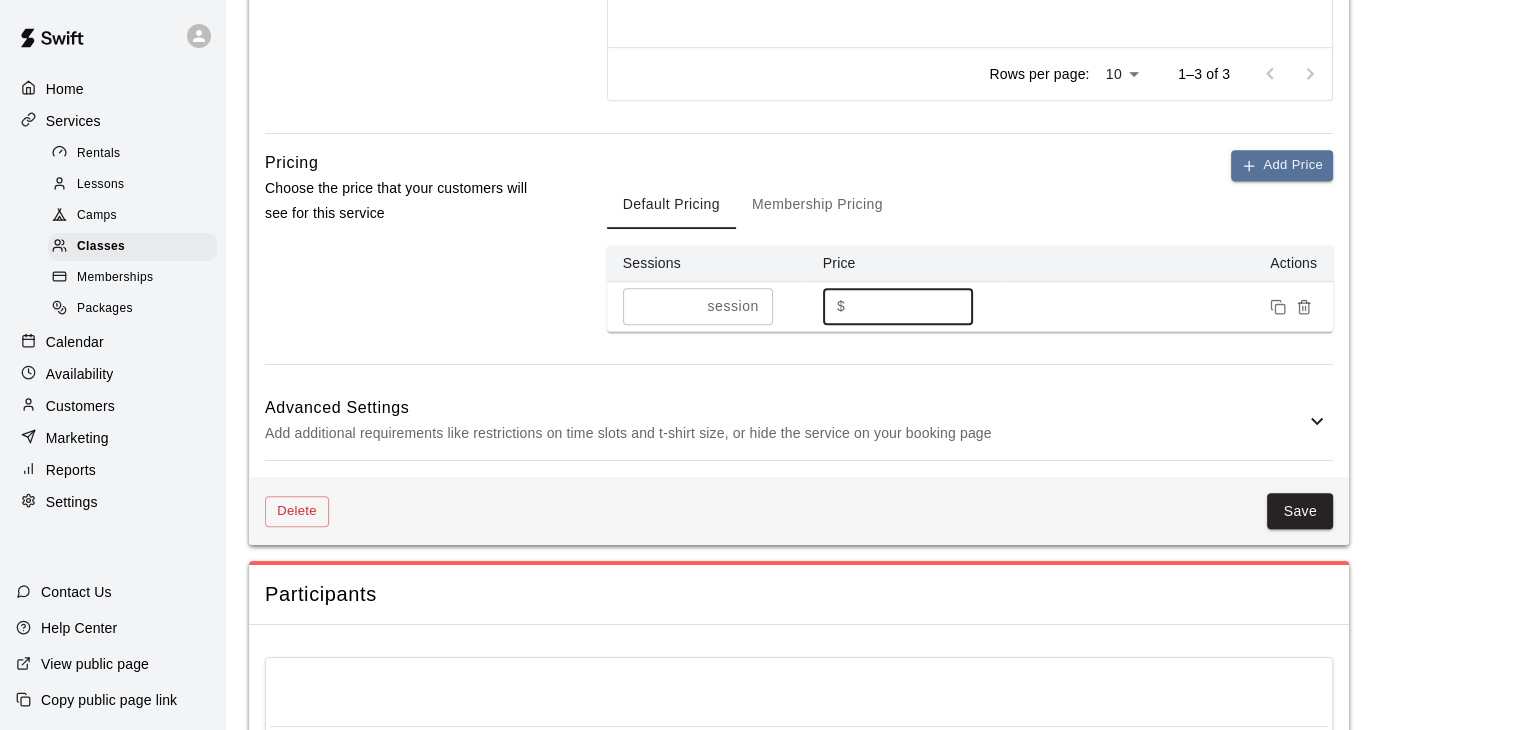 scroll, scrollTop: 1157, scrollLeft: 0, axis: vertical 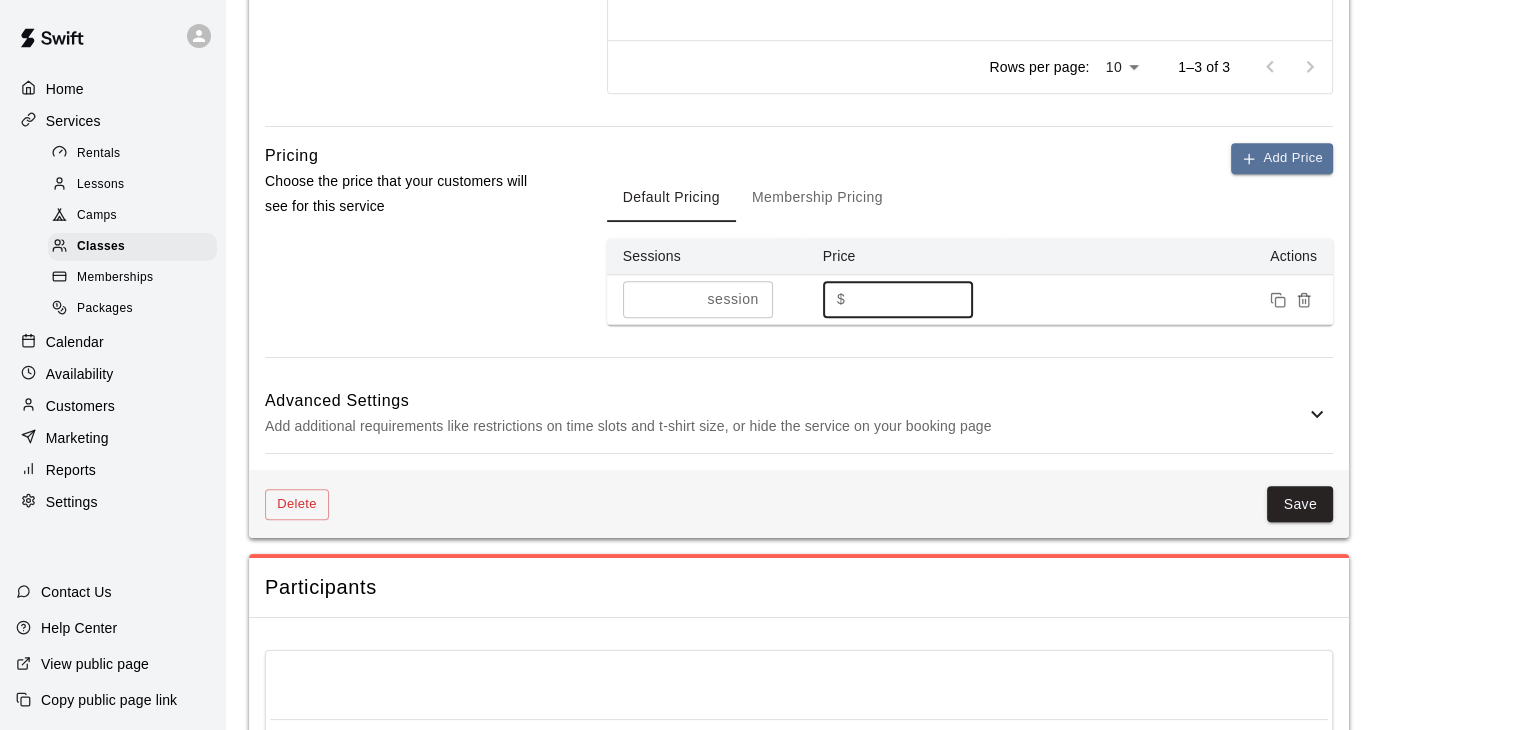 type on "**" 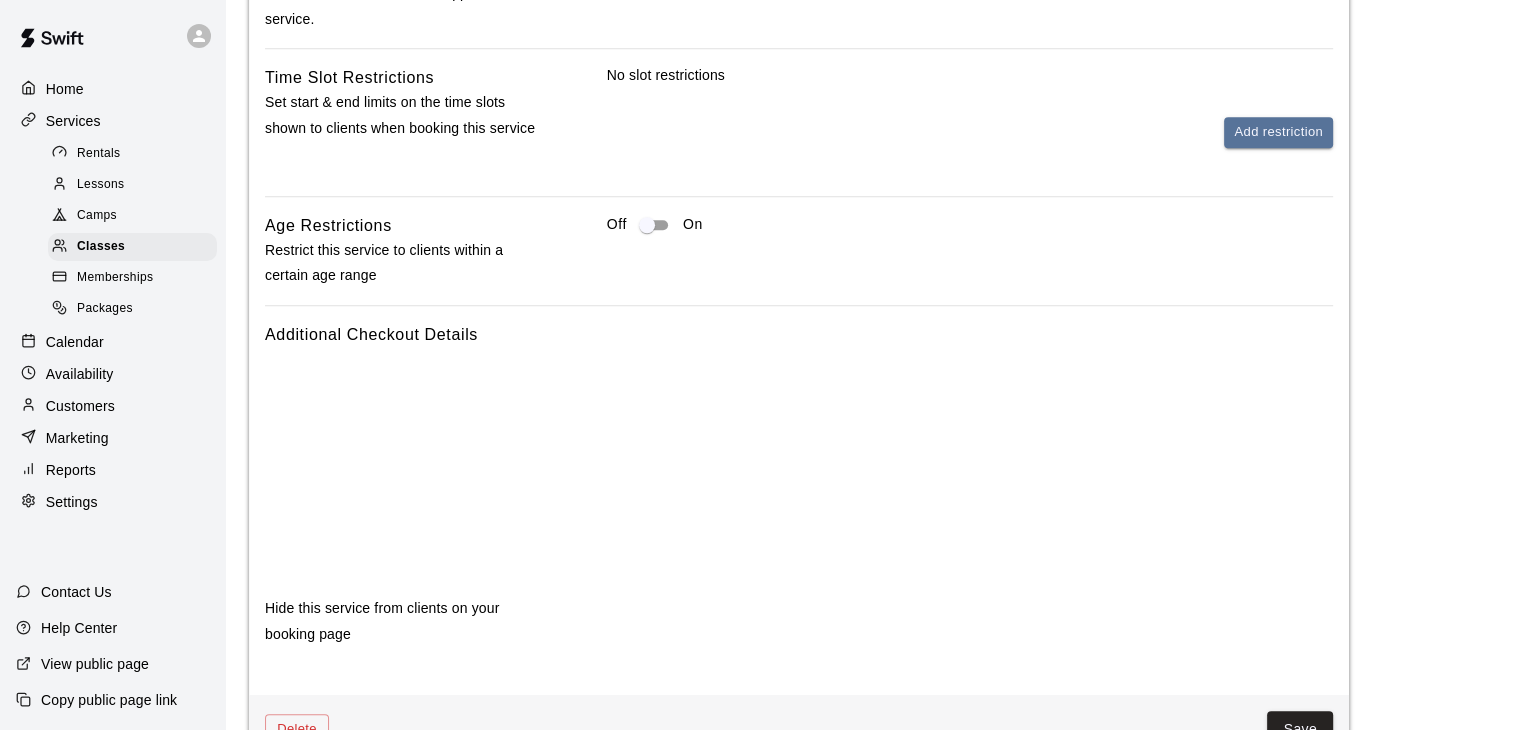 scroll, scrollTop: 1806, scrollLeft: 0, axis: vertical 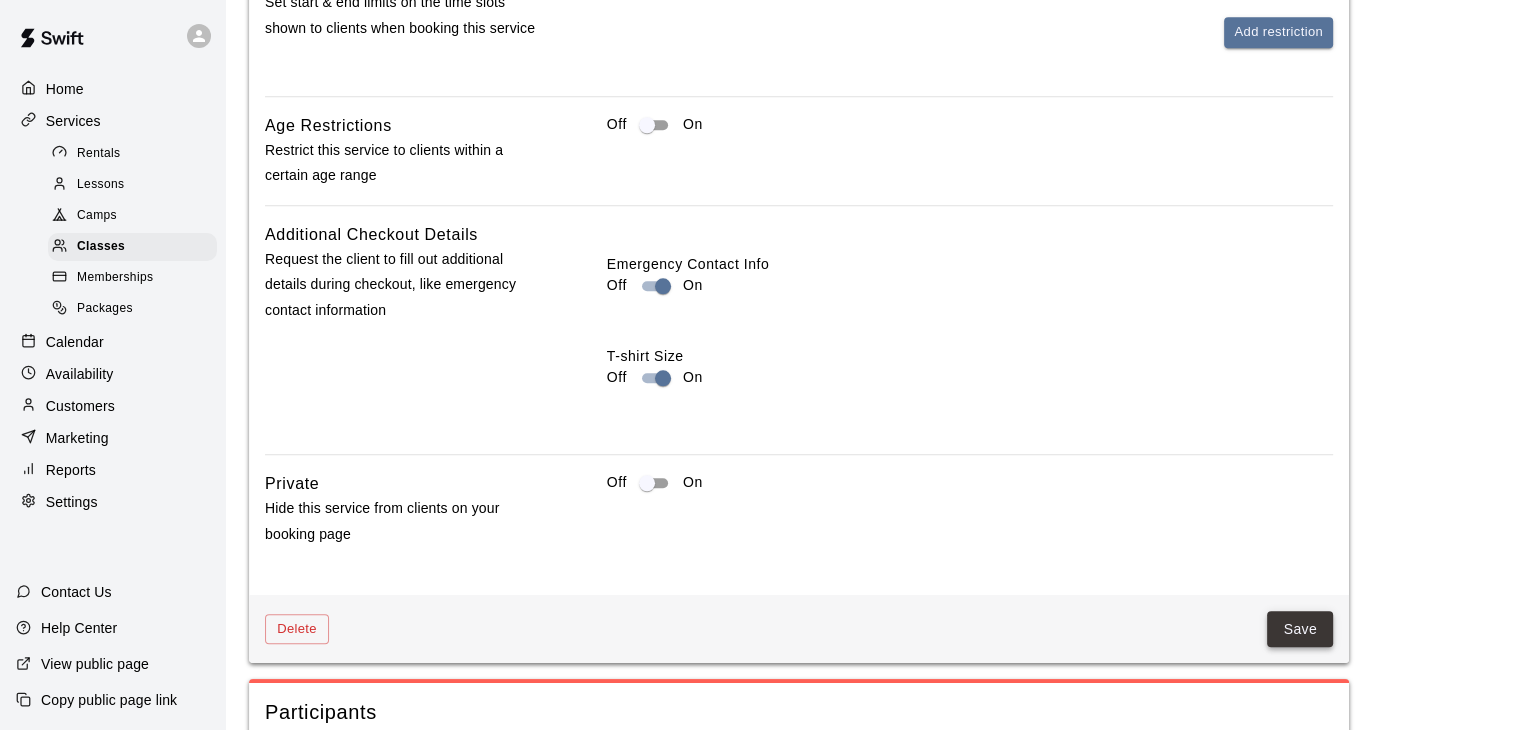 click on "Save" at bounding box center (1300, 629) 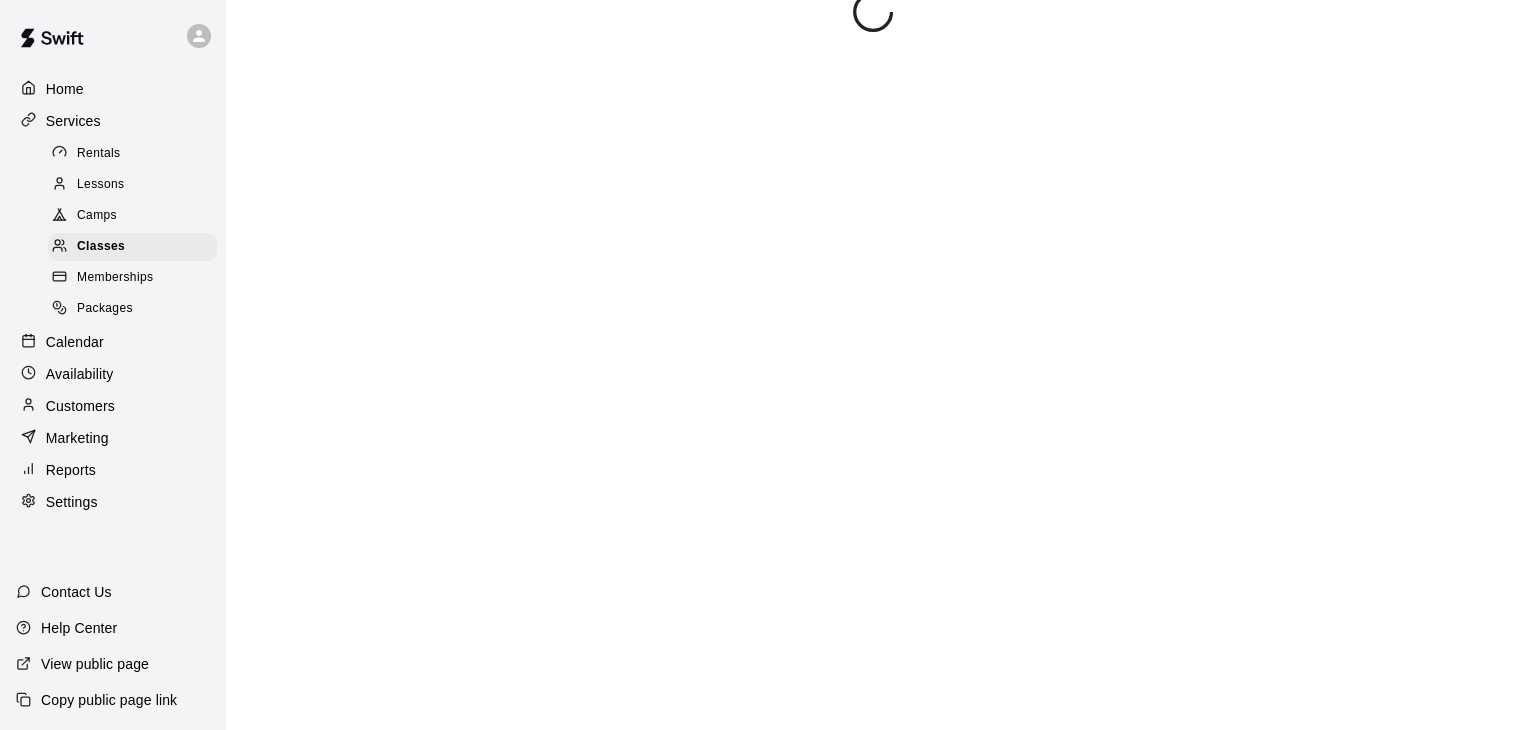 scroll, scrollTop: 0, scrollLeft: 0, axis: both 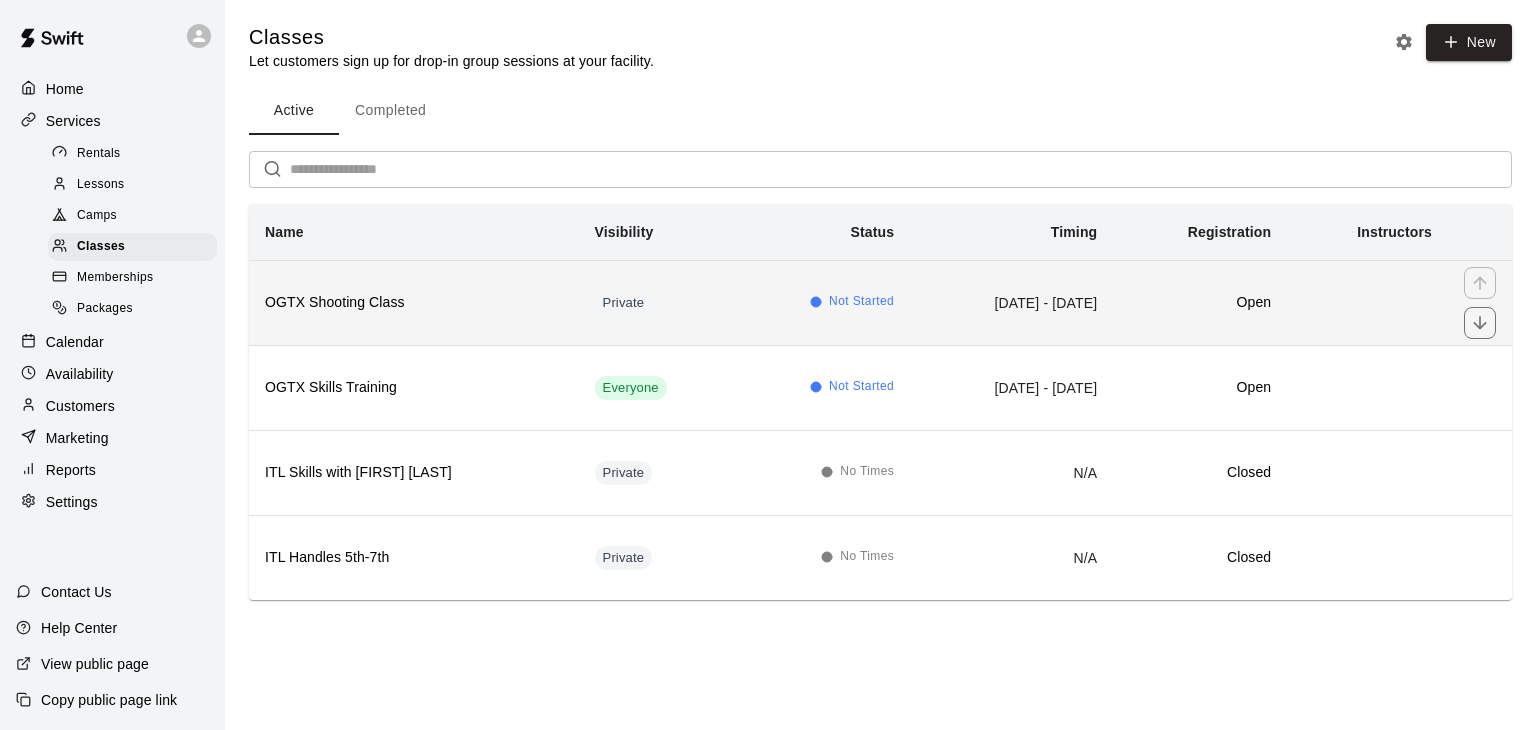 click on "Private" at bounding box center (657, 302) 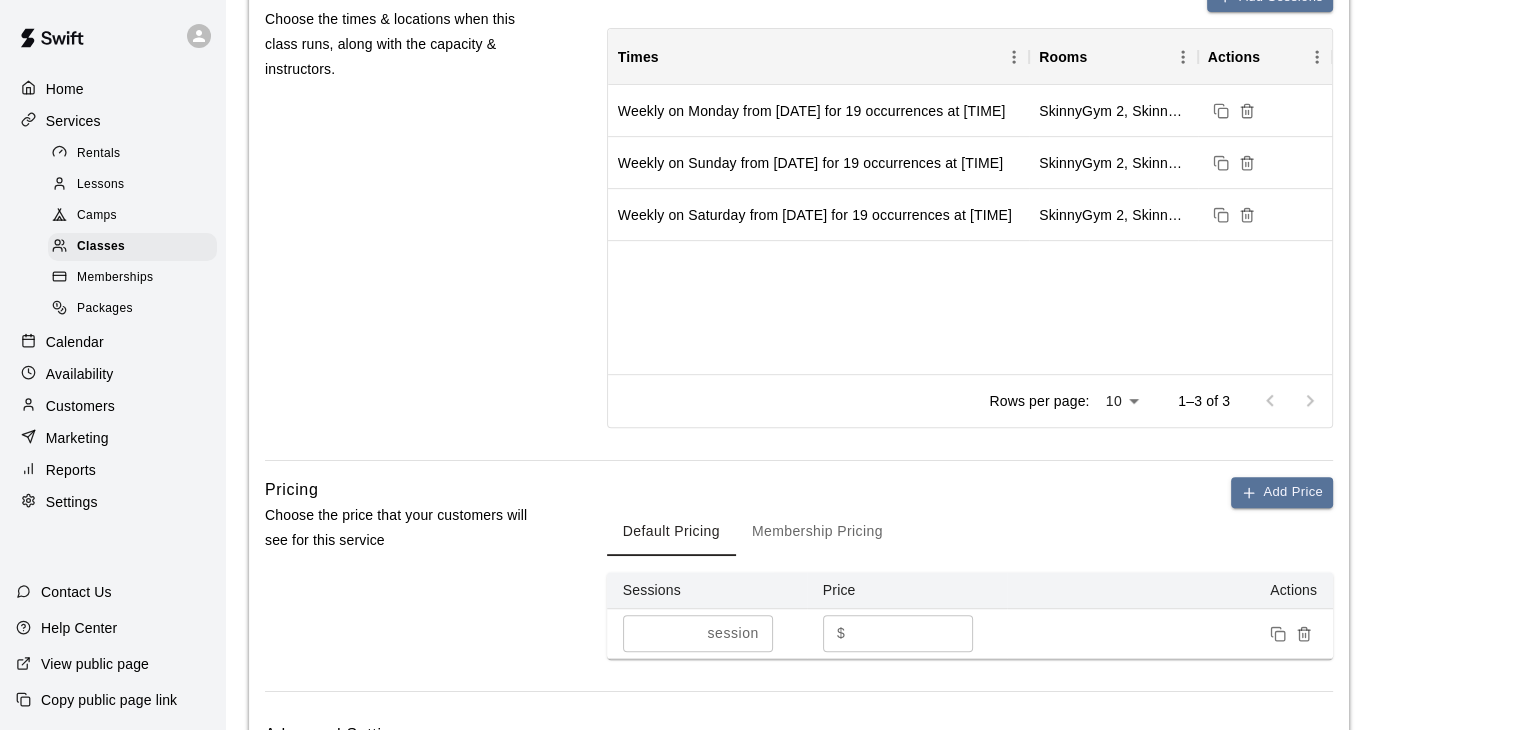 scroll, scrollTop: 825, scrollLeft: 0, axis: vertical 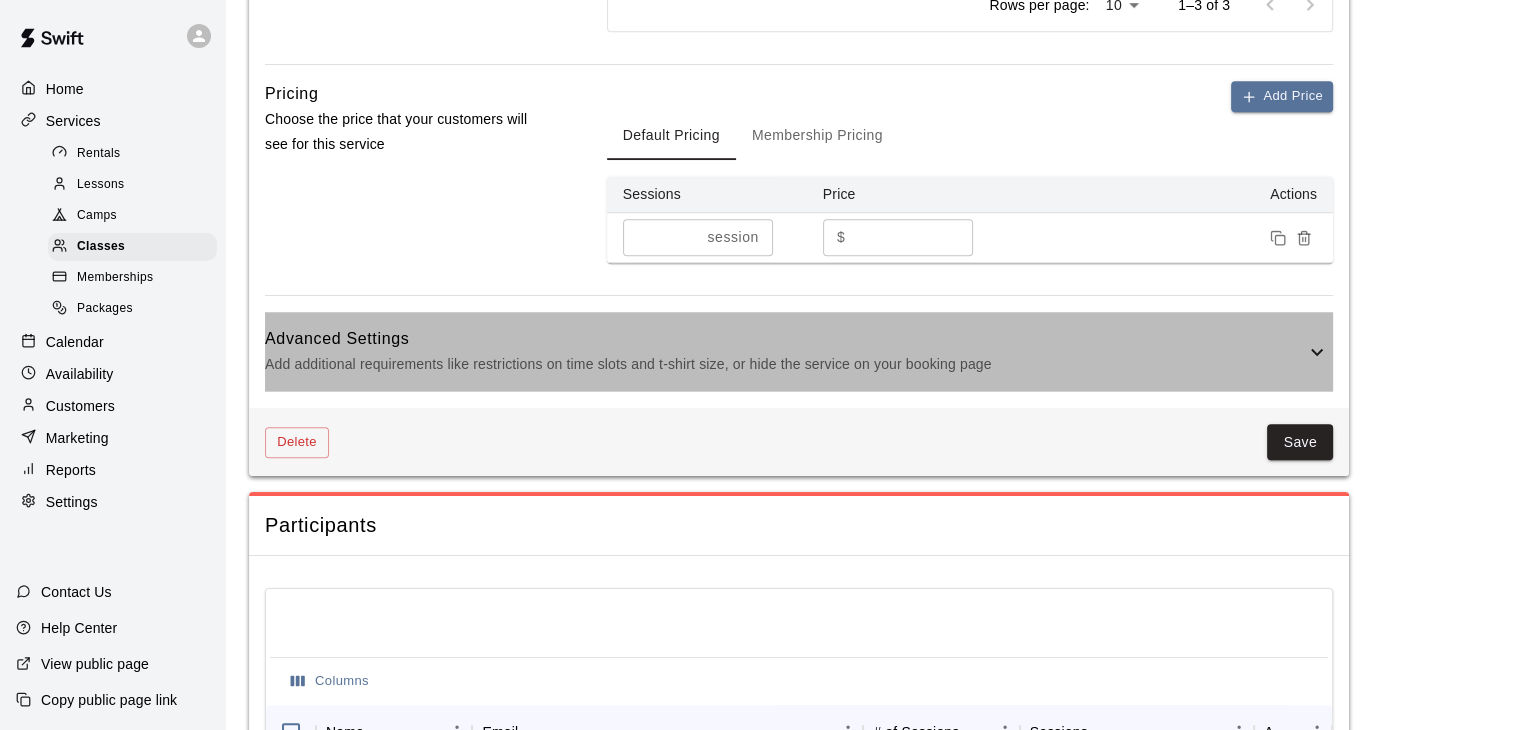 click on "Advanced Settings" at bounding box center (785, 339) 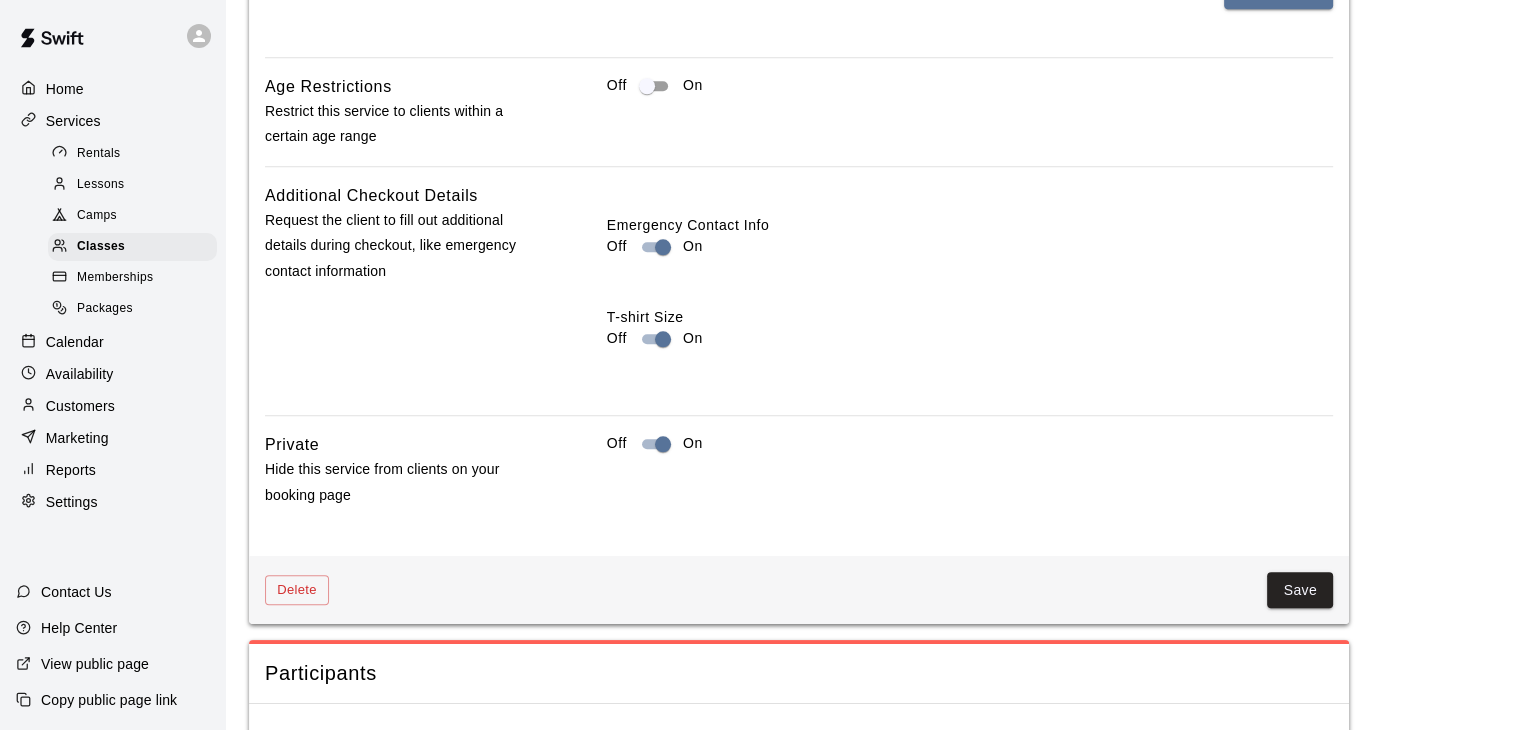 scroll, scrollTop: 1957, scrollLeft: 0, axis: vertical 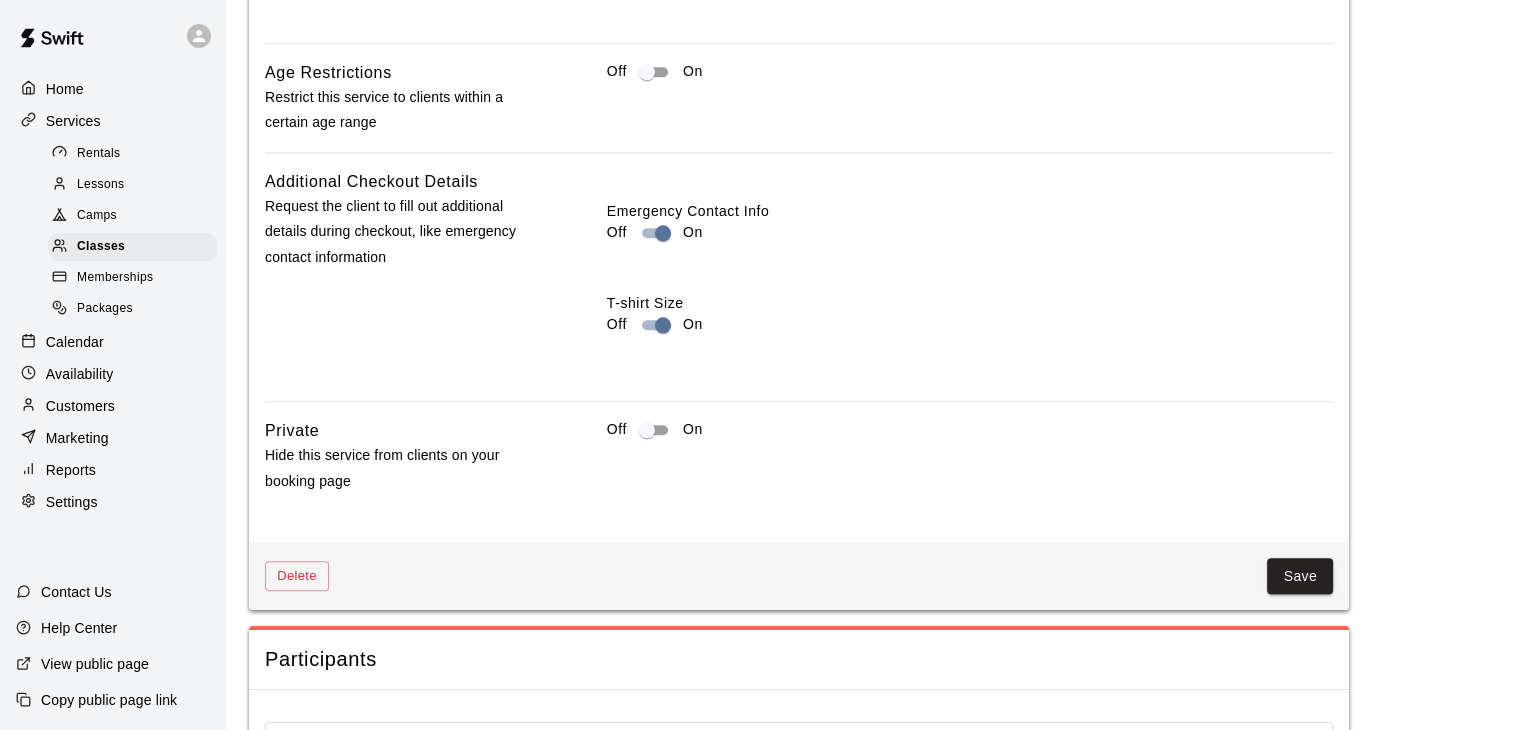 click on "Delete Save" at bounding box center [799, 576] 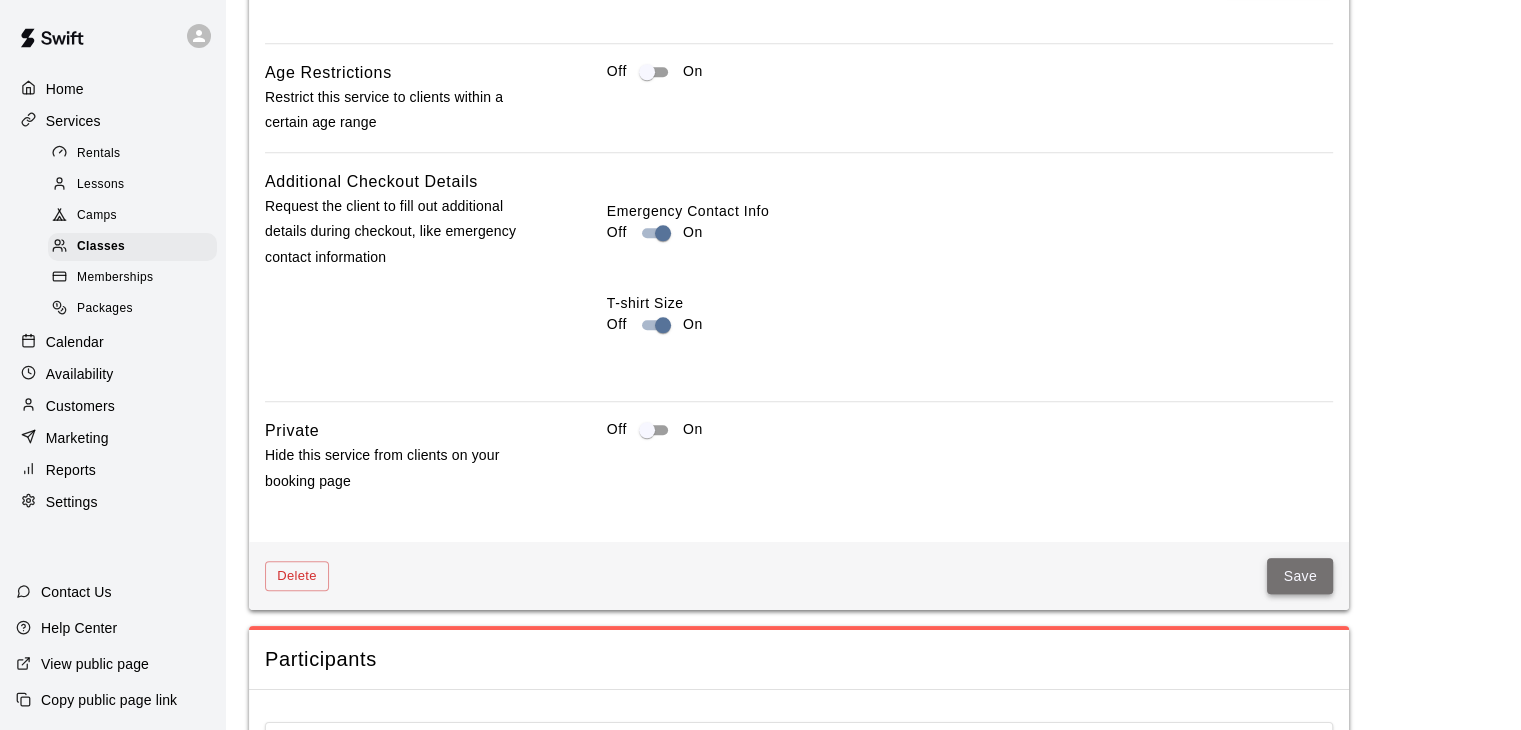 click on "Save" at bounding box center (1300, 576) 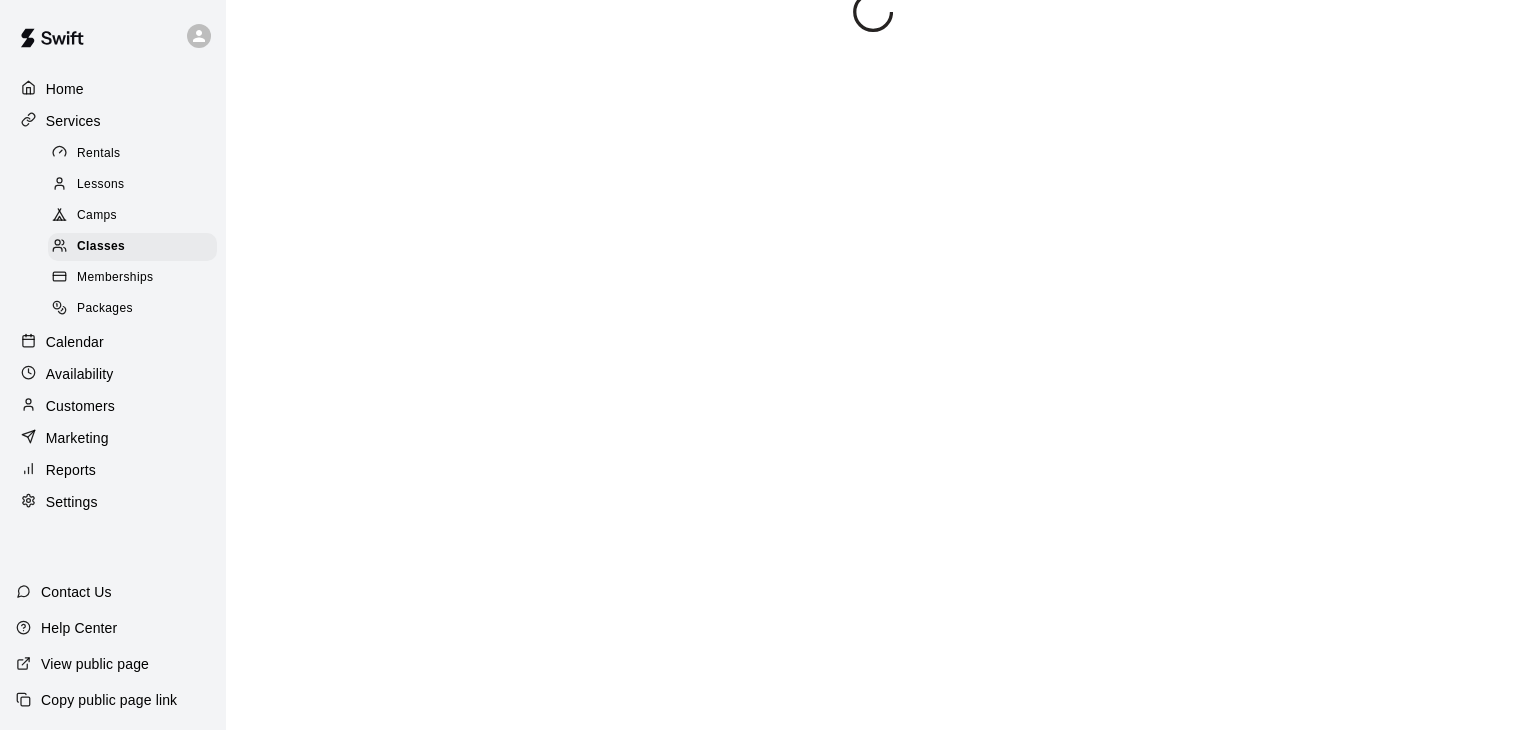 scroll, scrollTop: 0, scrollLeft: 0, axis: both 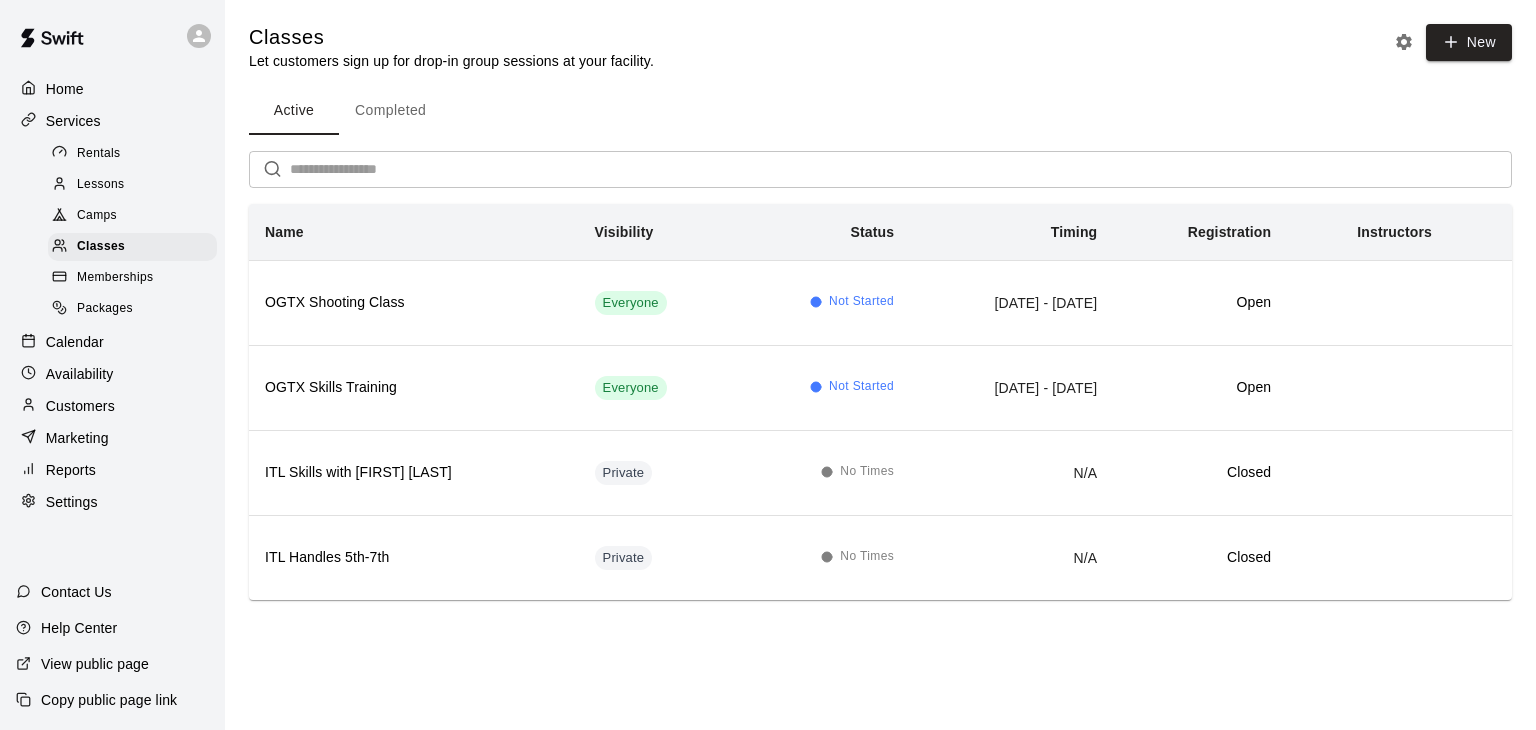 click on "Memberships" at bounding box center (115, 278) 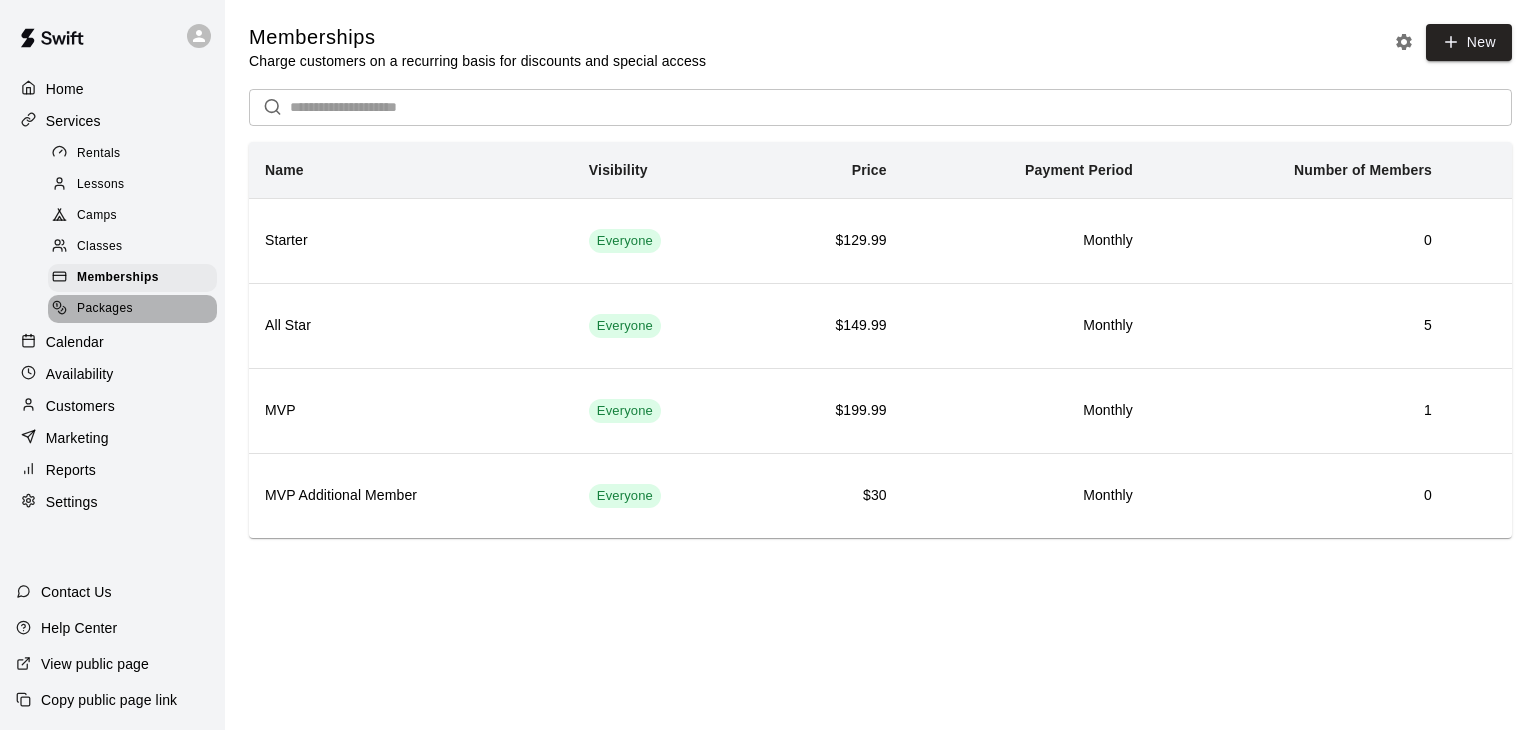 click on "Packages" at bounding box center (105, 309) 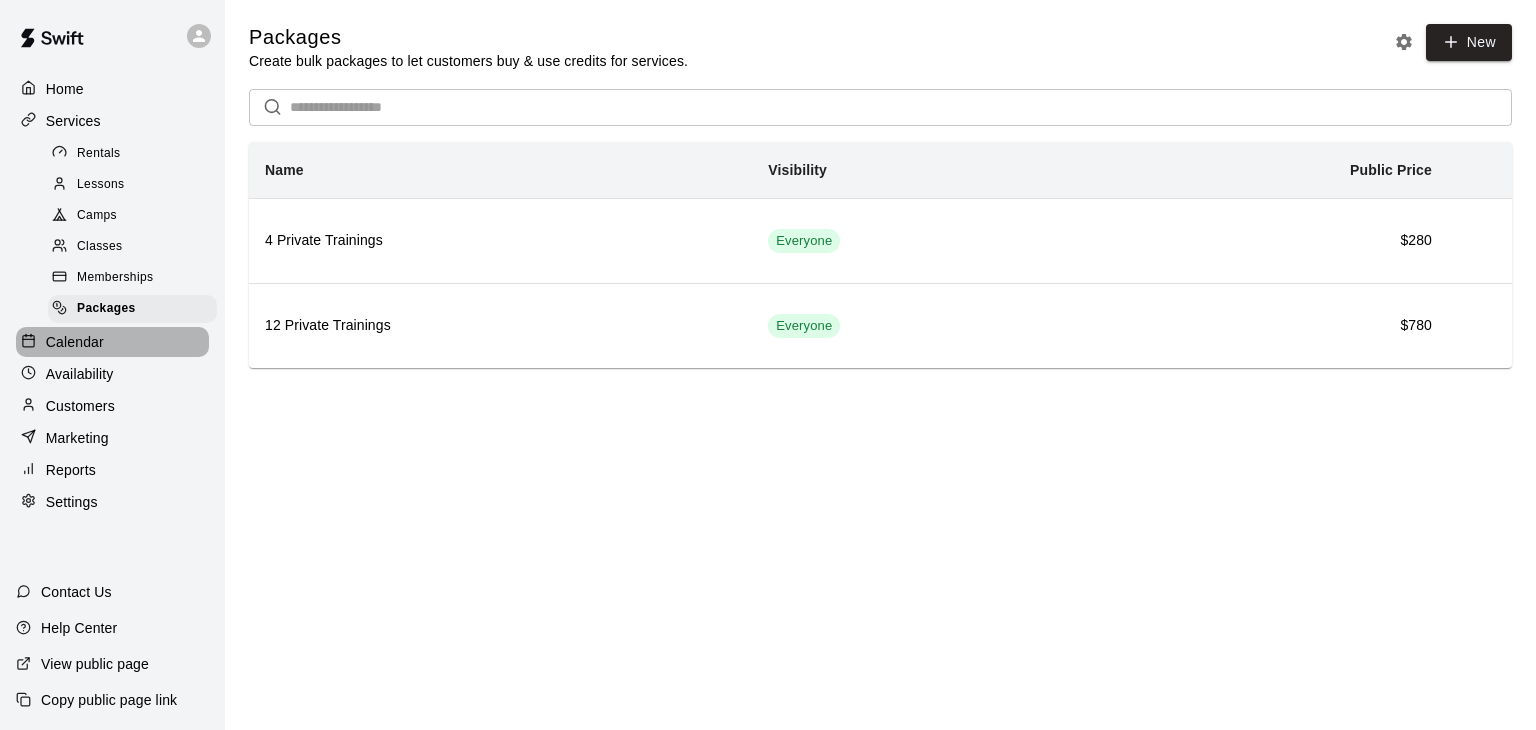 click on "Calendar" at bounding box center (75, 342) 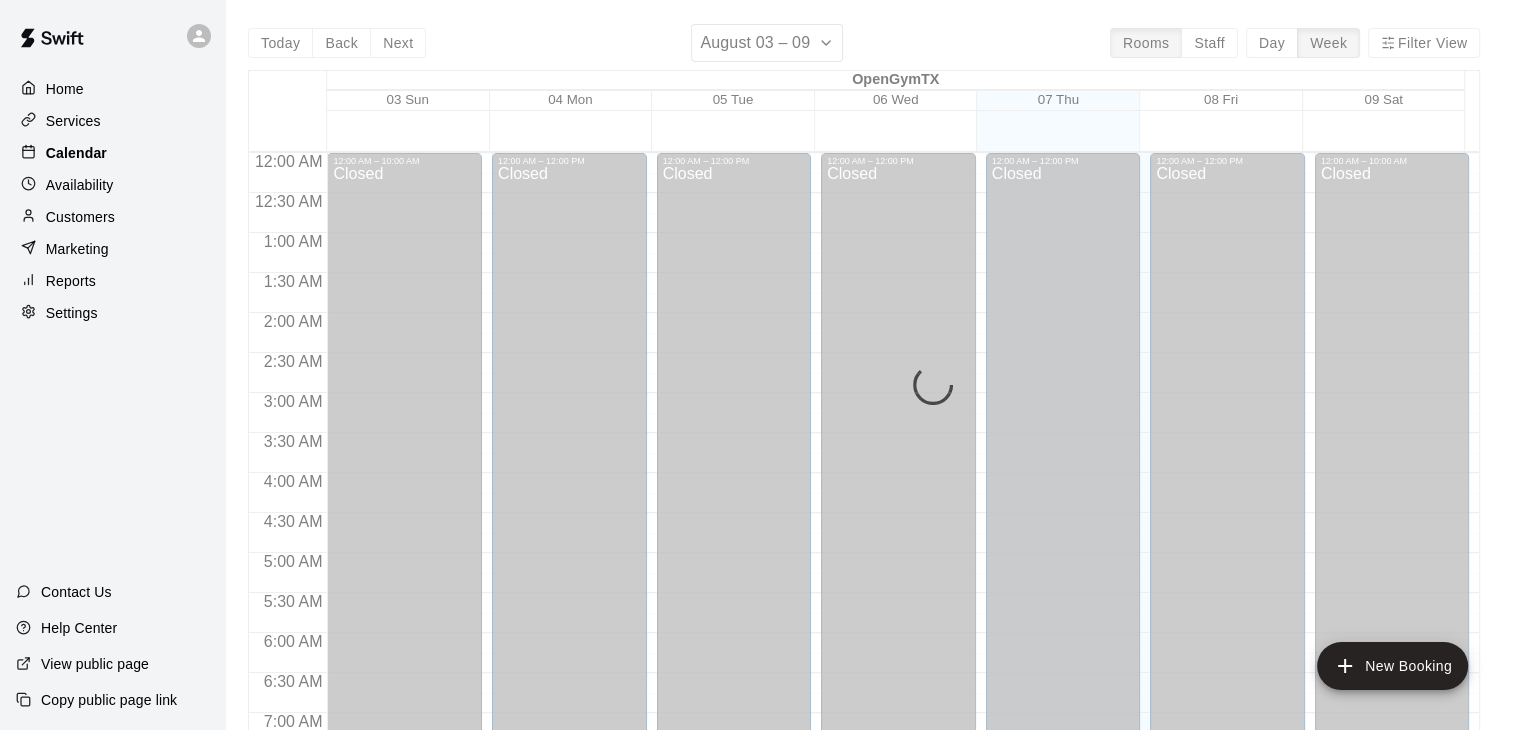 scroll, scrollTop: 1239, scrollLeft: 0, axis: vertical 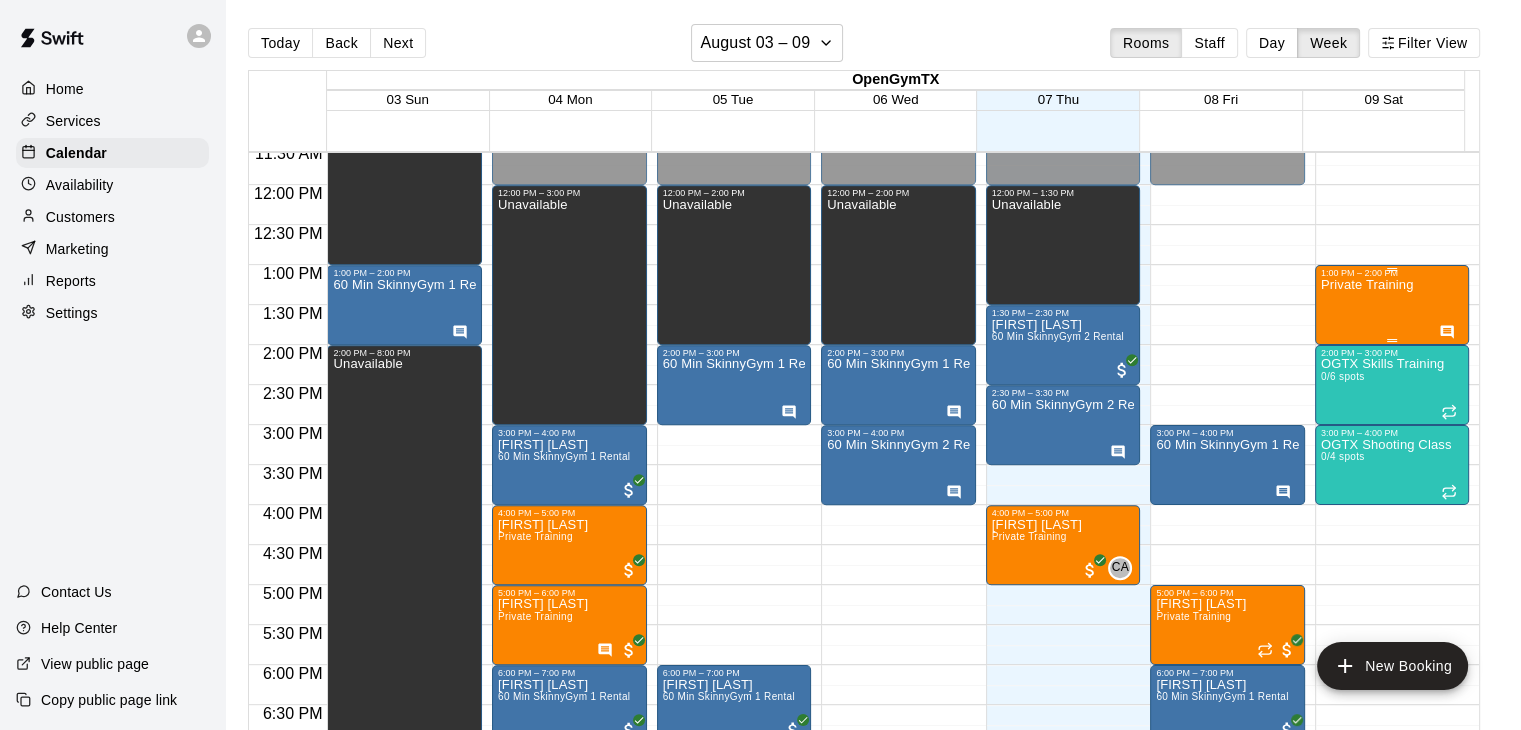 click on "Private Training" at bounding box center (1367, 643) 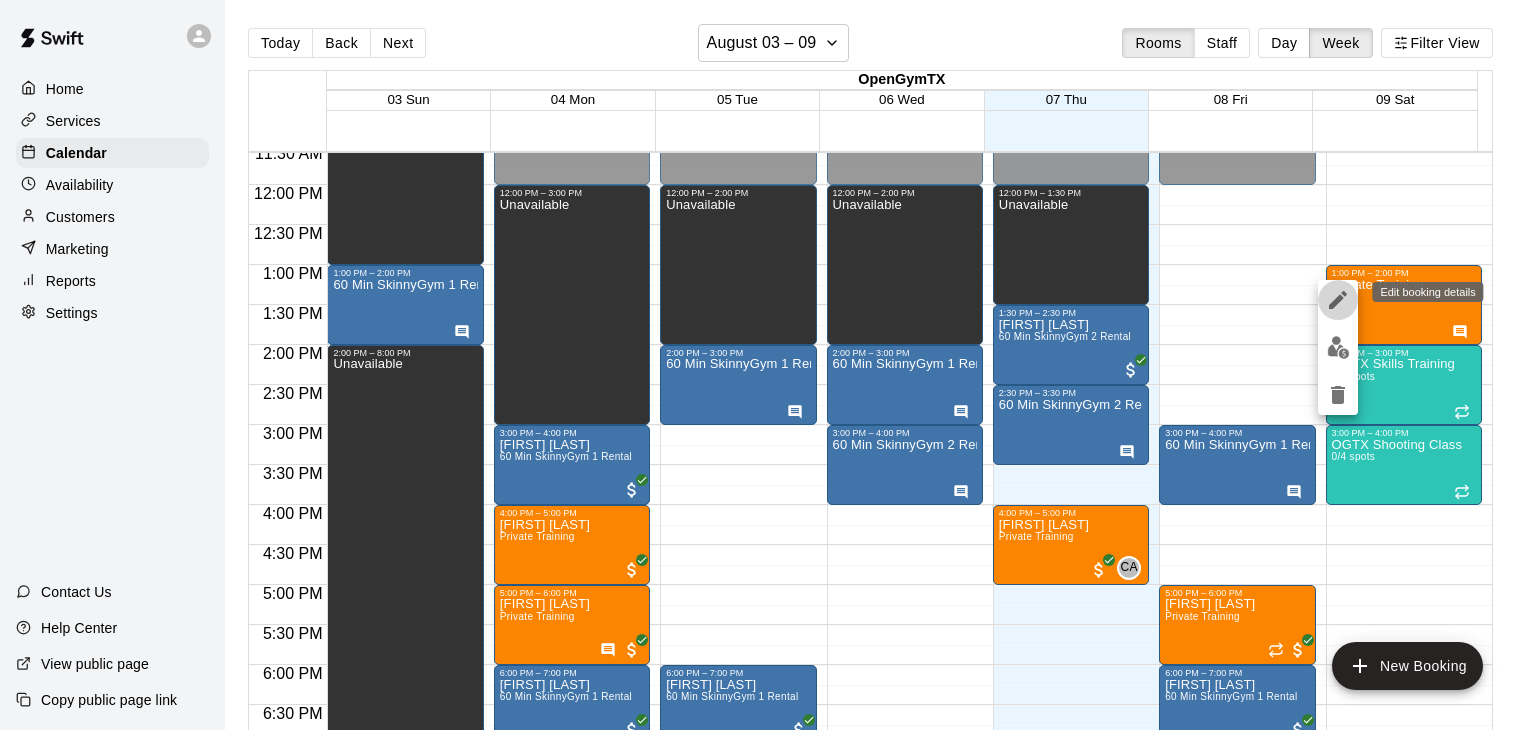 click 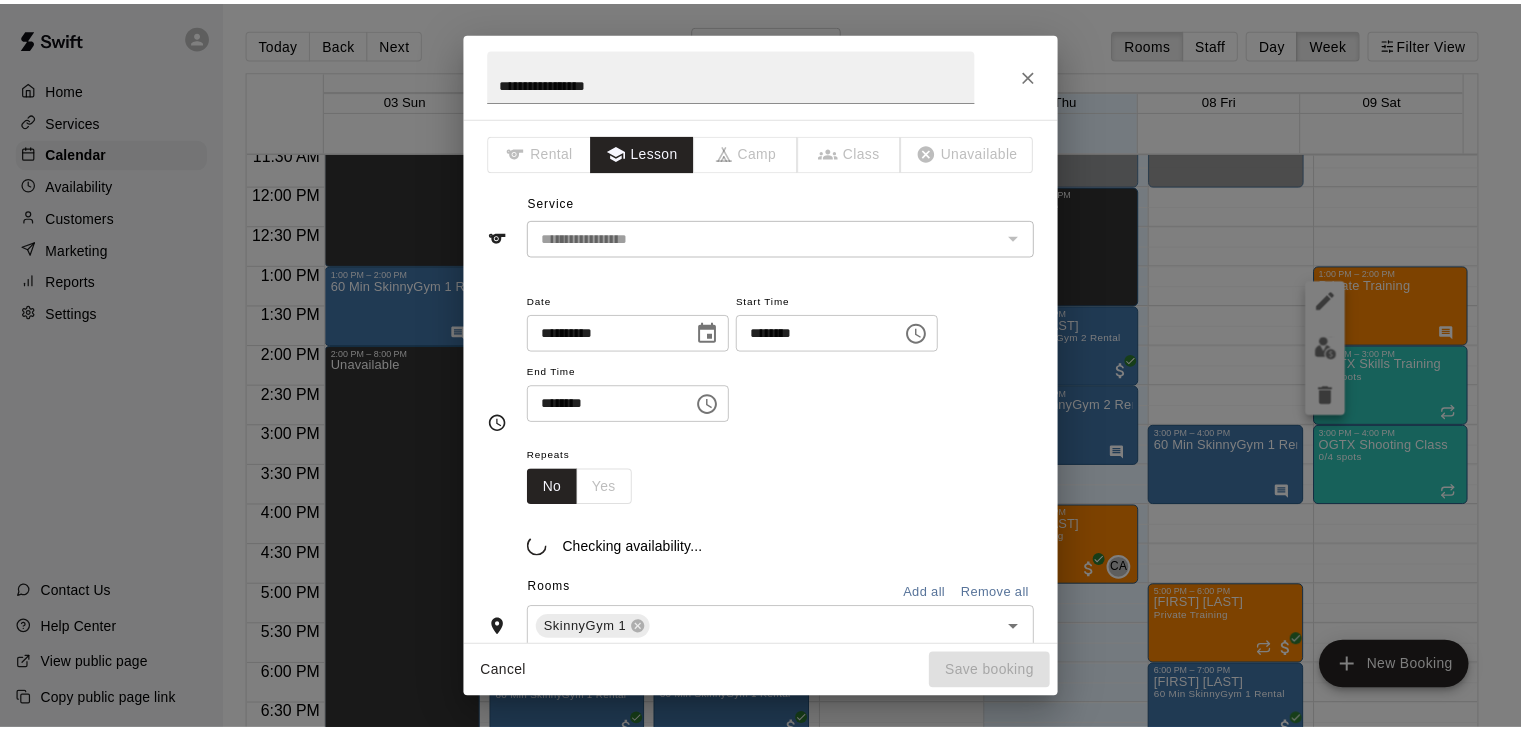 scroll, scrollTop: 196, scrollLeft: 0, axis: vertical 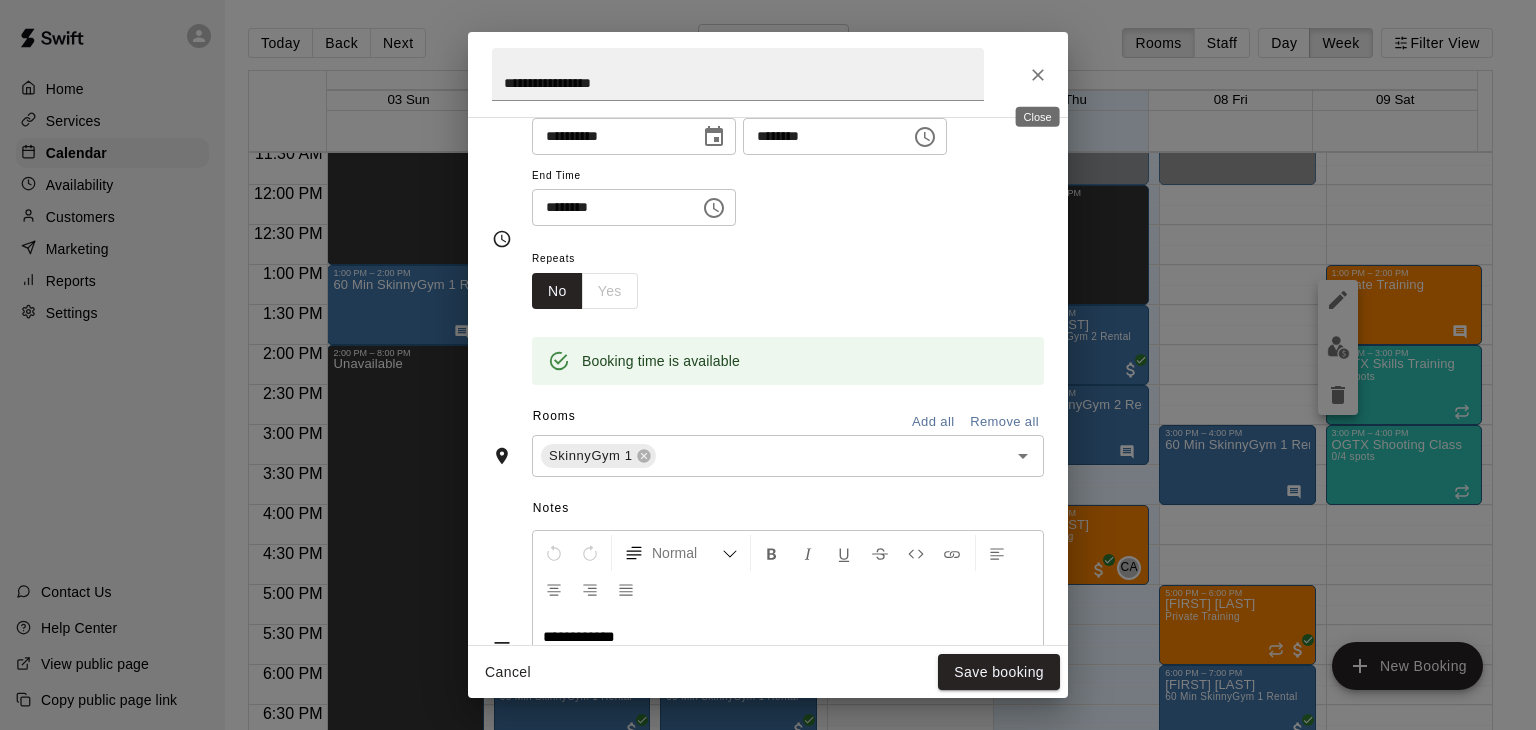 click 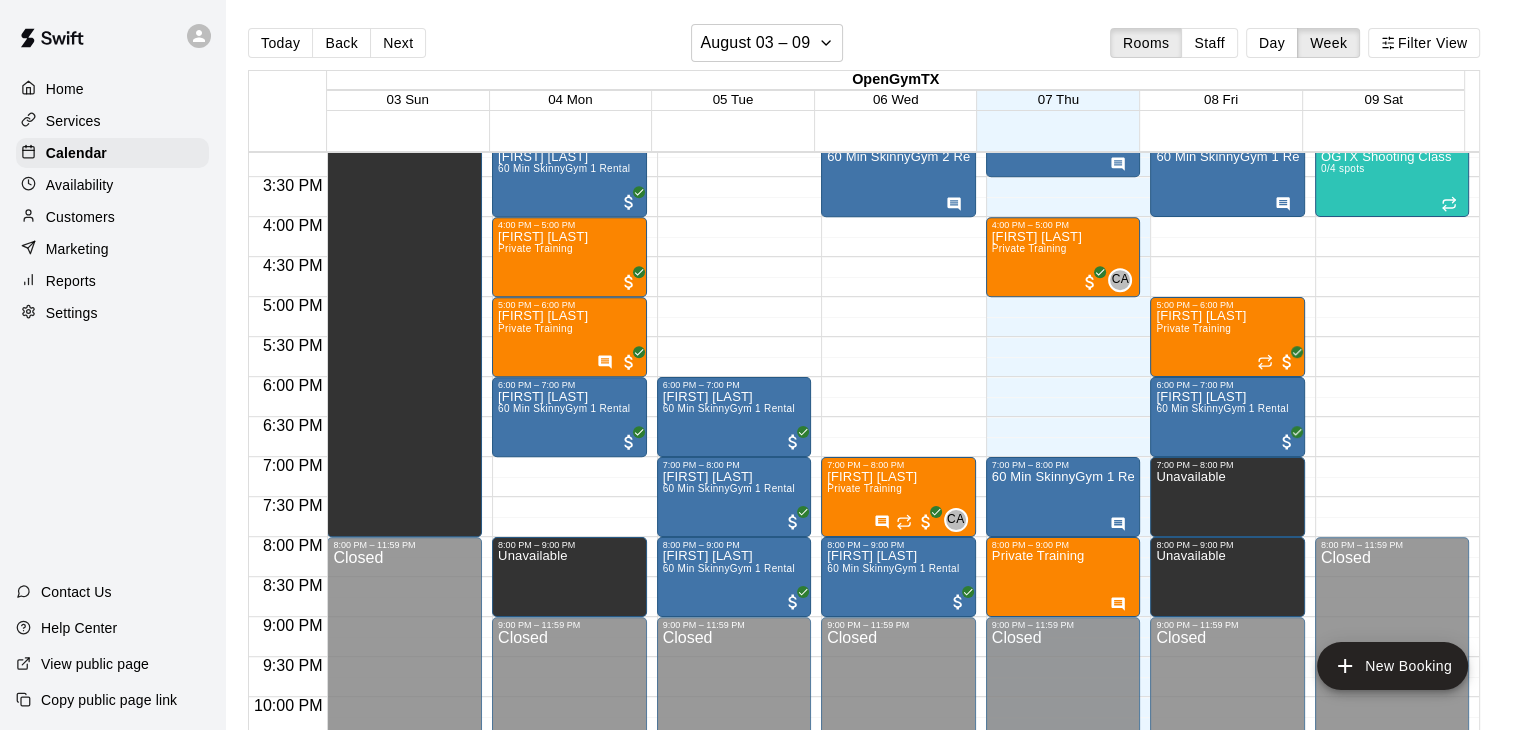 scroll, scrollTop: 1221, scrollLeft: 0, axis: vertical 